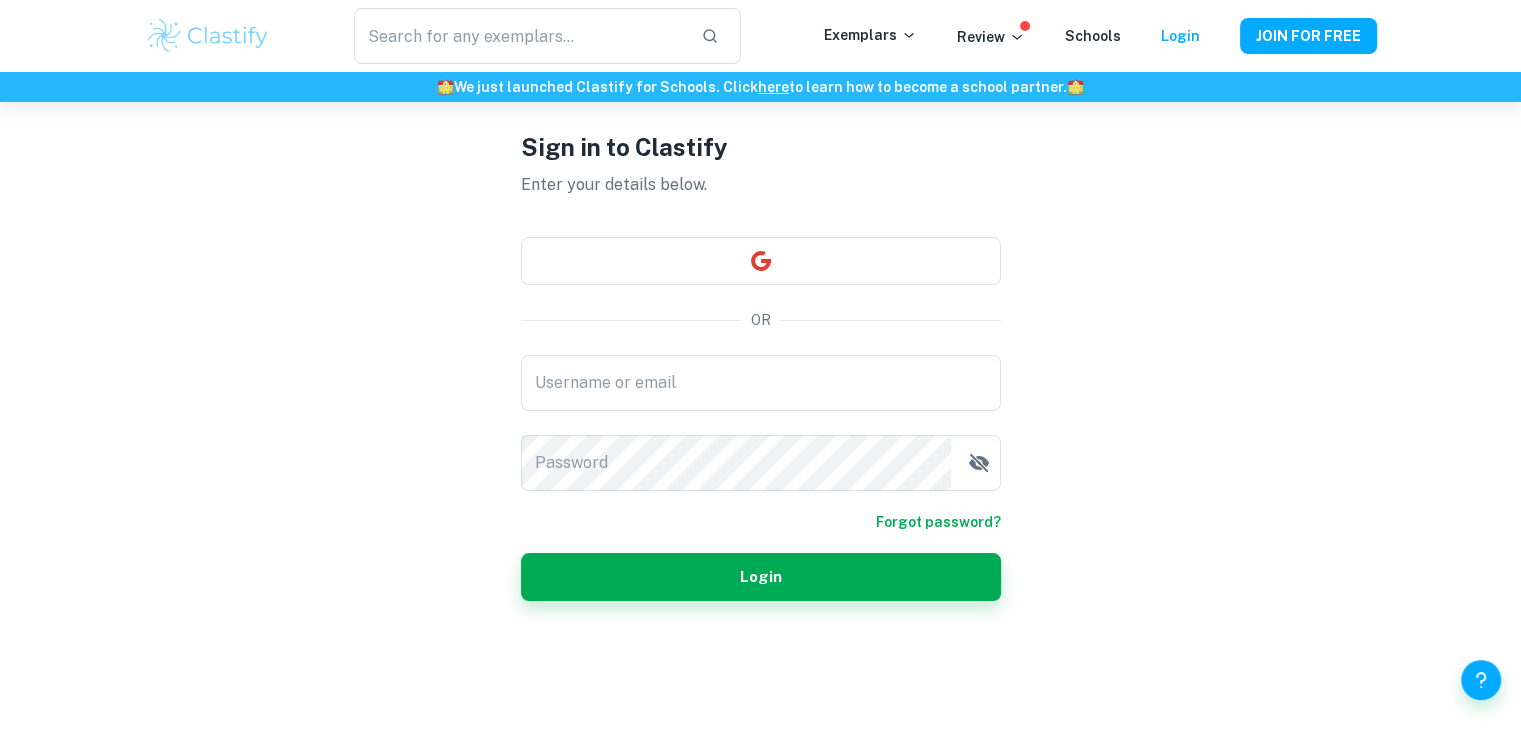 scroll, scrollTop: 0, scrollLeft: 0, axis: both 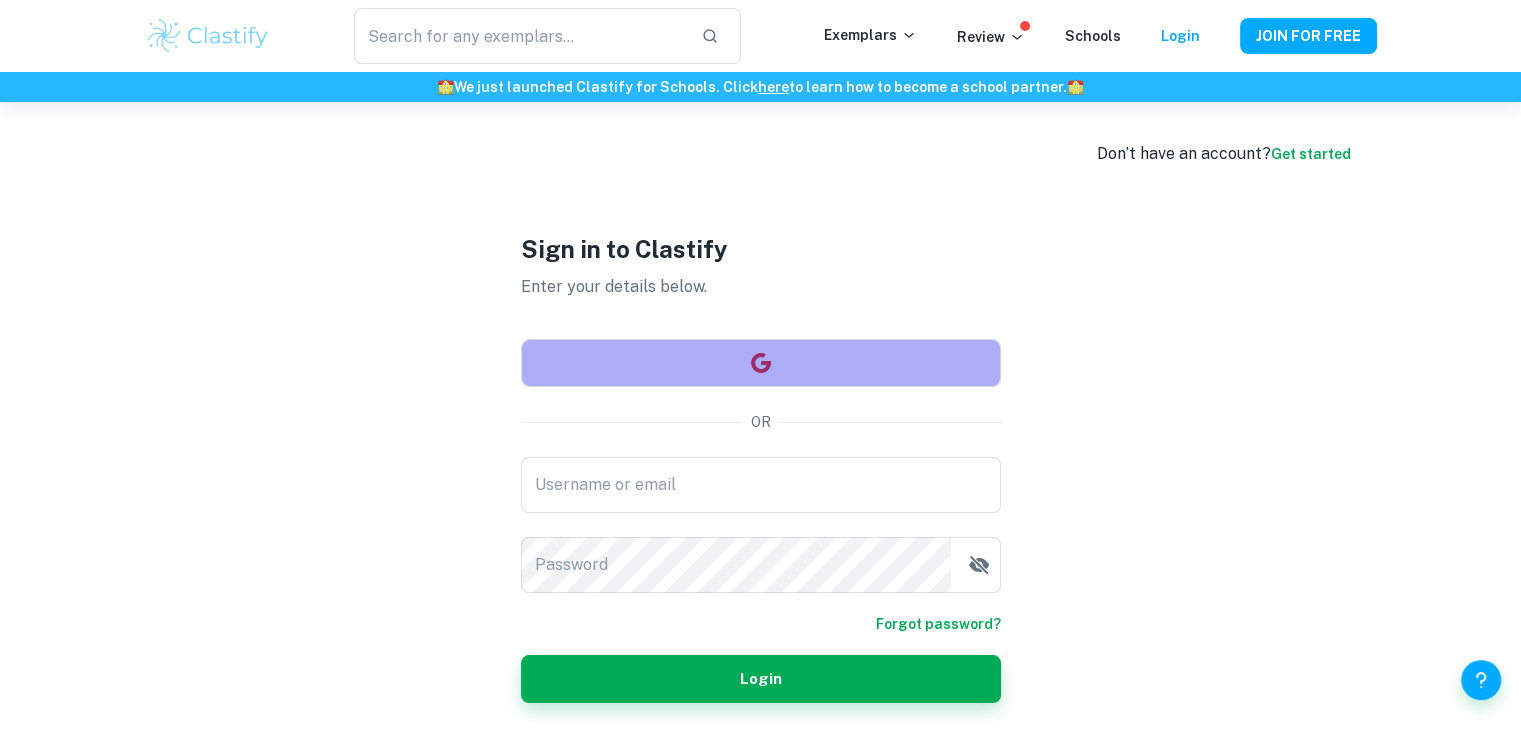 click at bounding box center [761, 363] 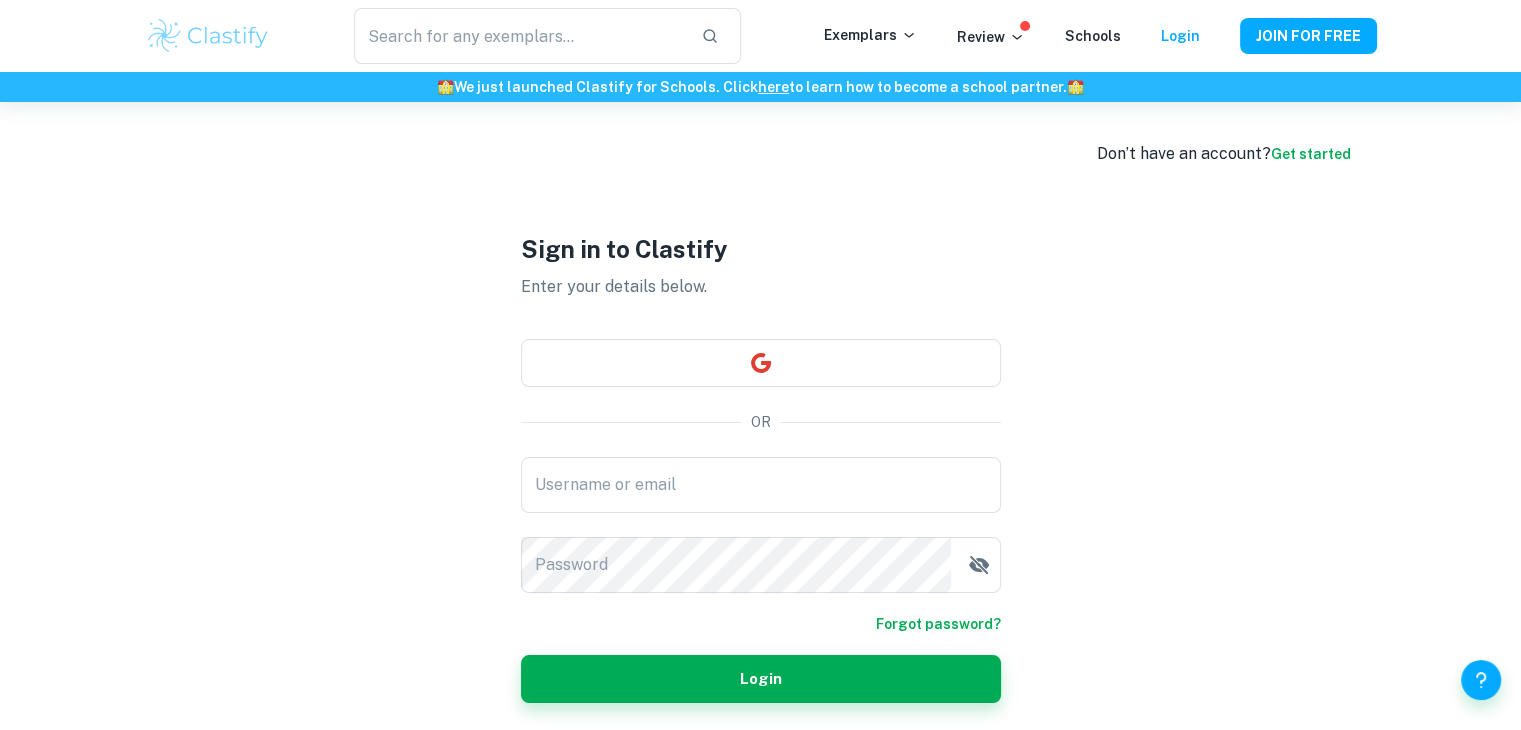 scroll, scrollTop: 102, scrollLeft: 0, axis: vertical 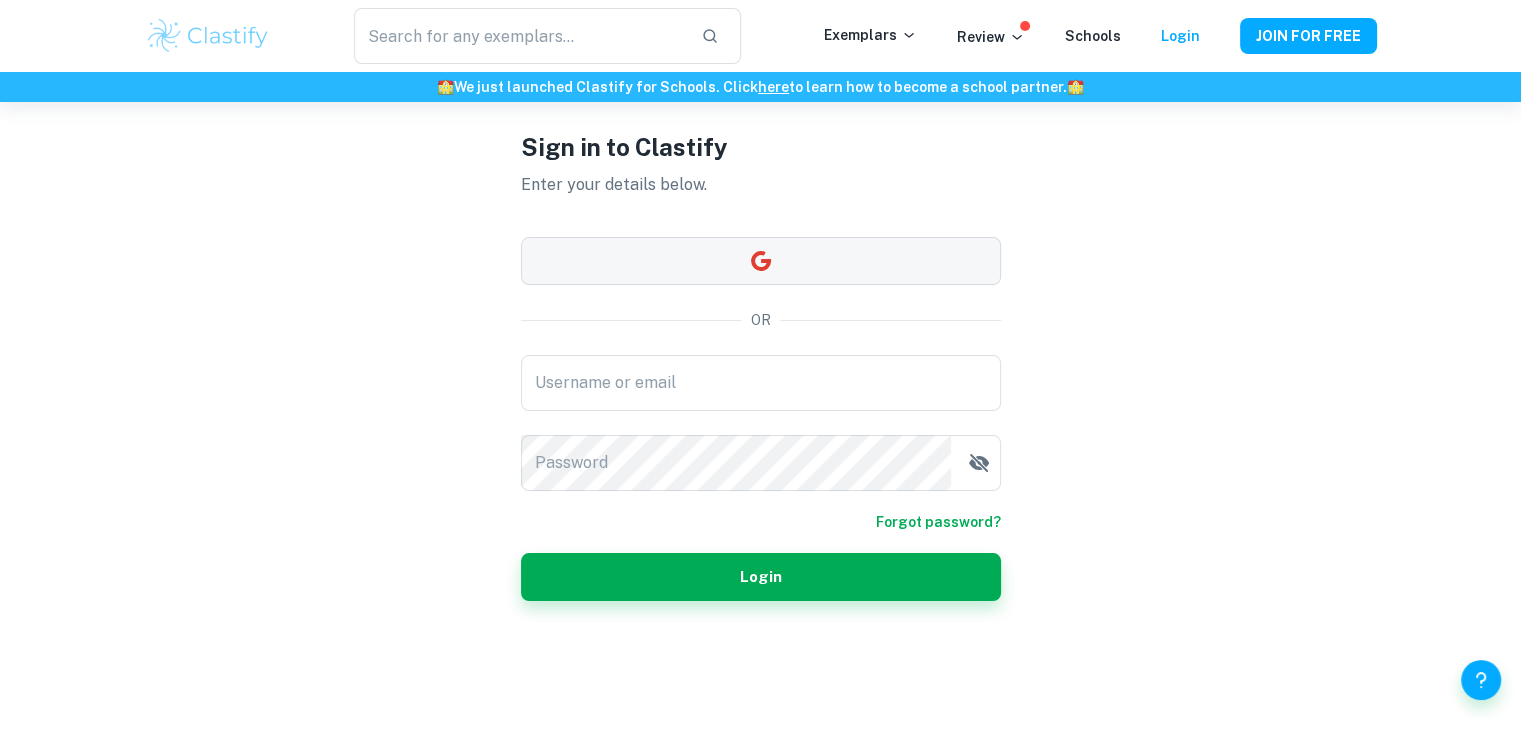click at bounding box center [761, 261] 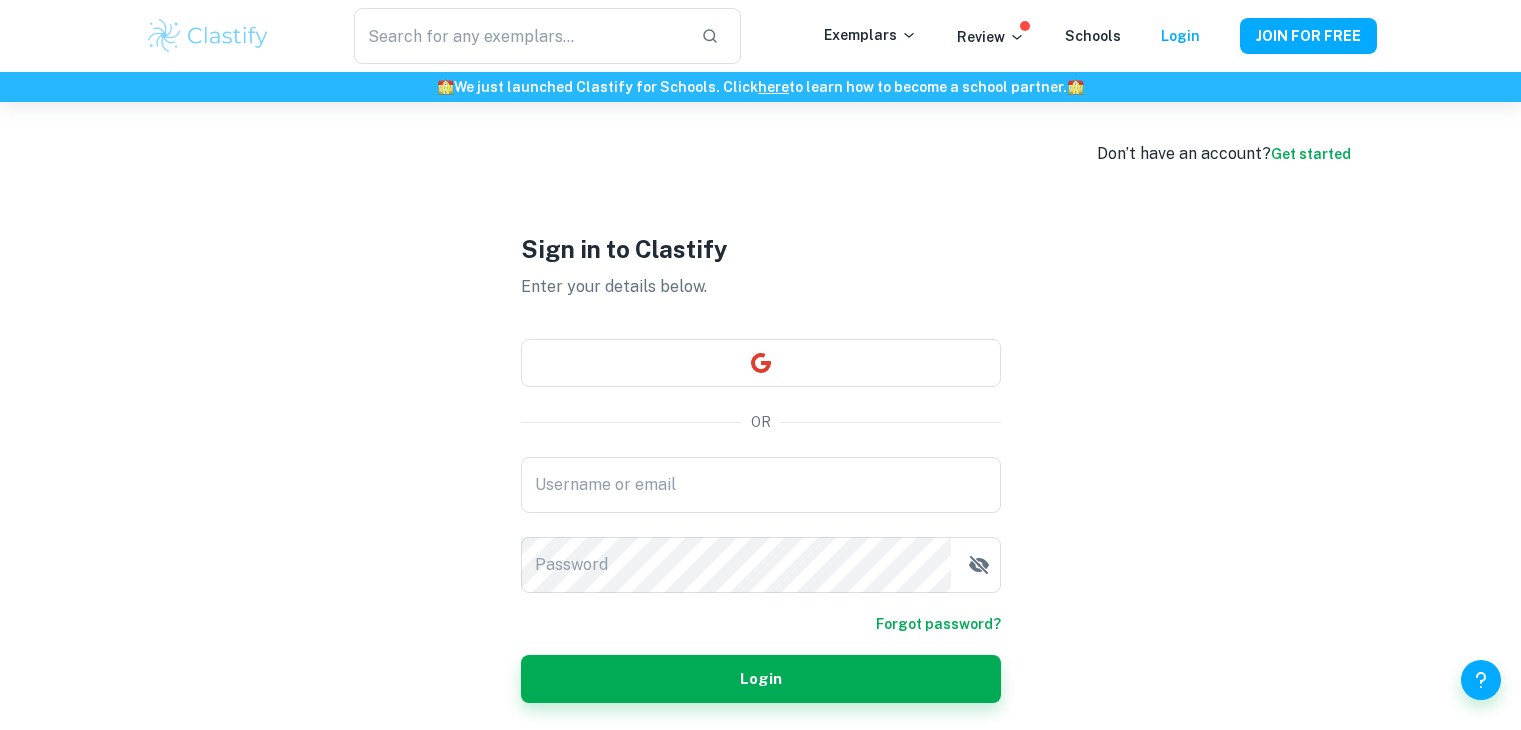 click on "Sign in to Clastify Enter your details below. OR Username or email Username or email Password Password Forgot password? Login" at bounding box center [761, 467] 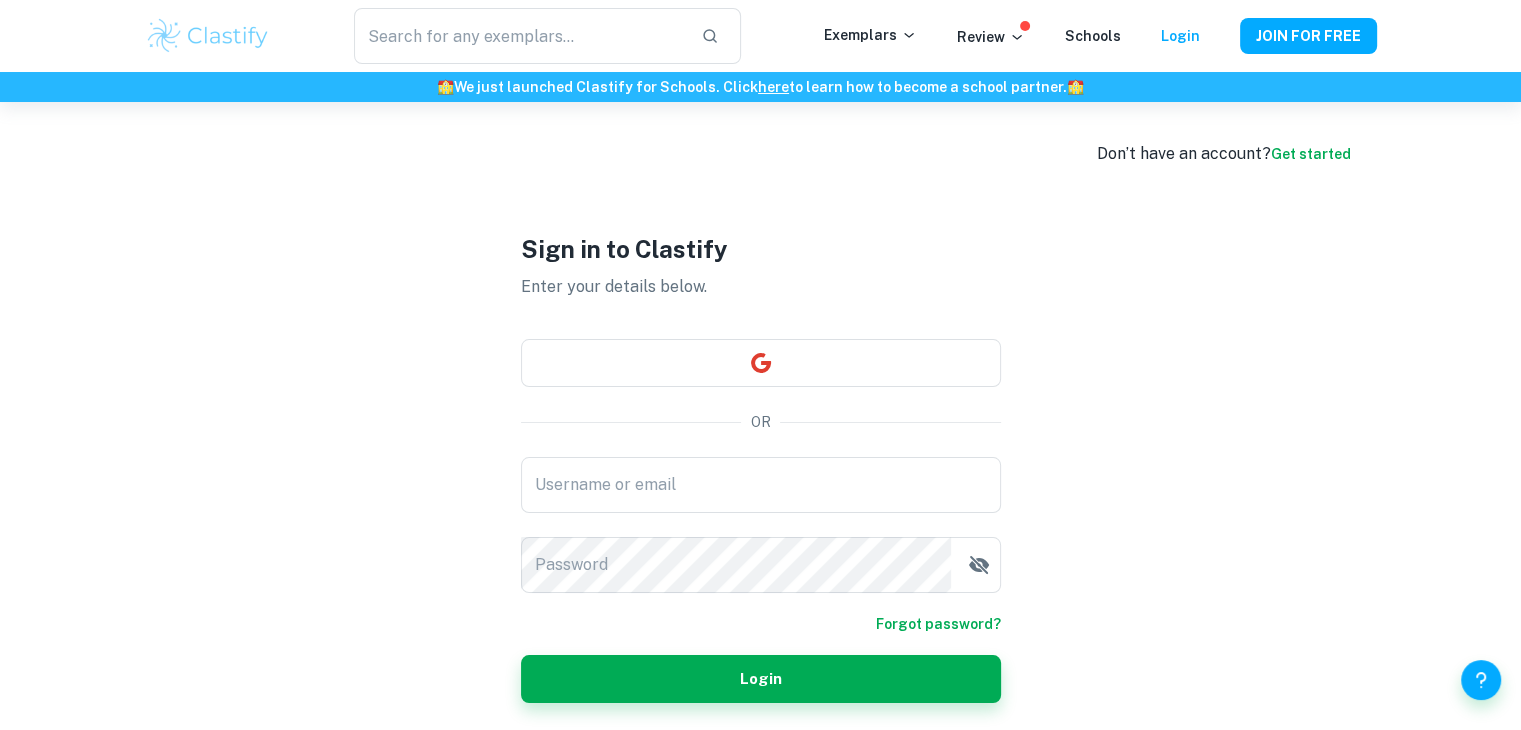 click on "Get started" at bounding box center [1311, 154] 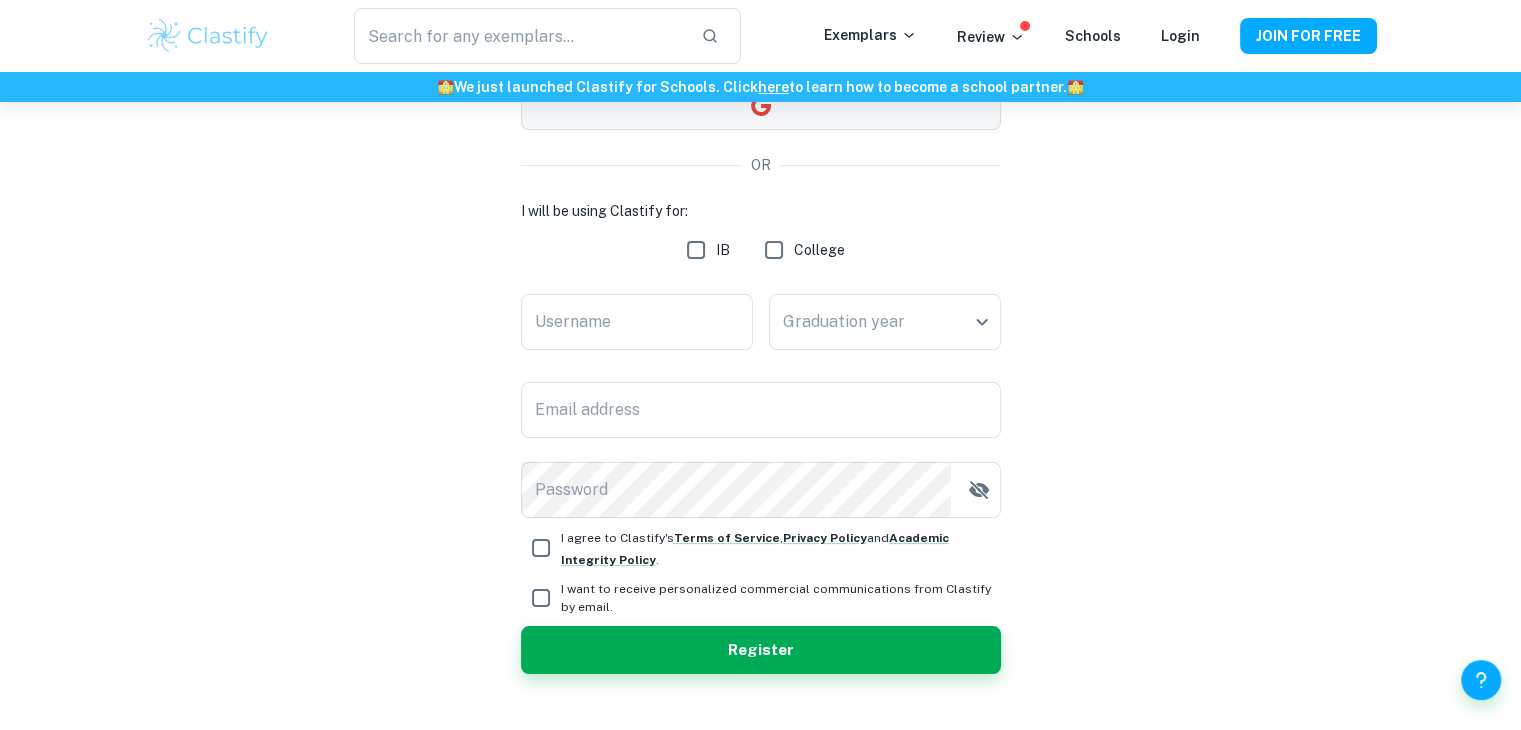 scroll, scrollTop: 226, scrollLeft: 0, axis: vertical 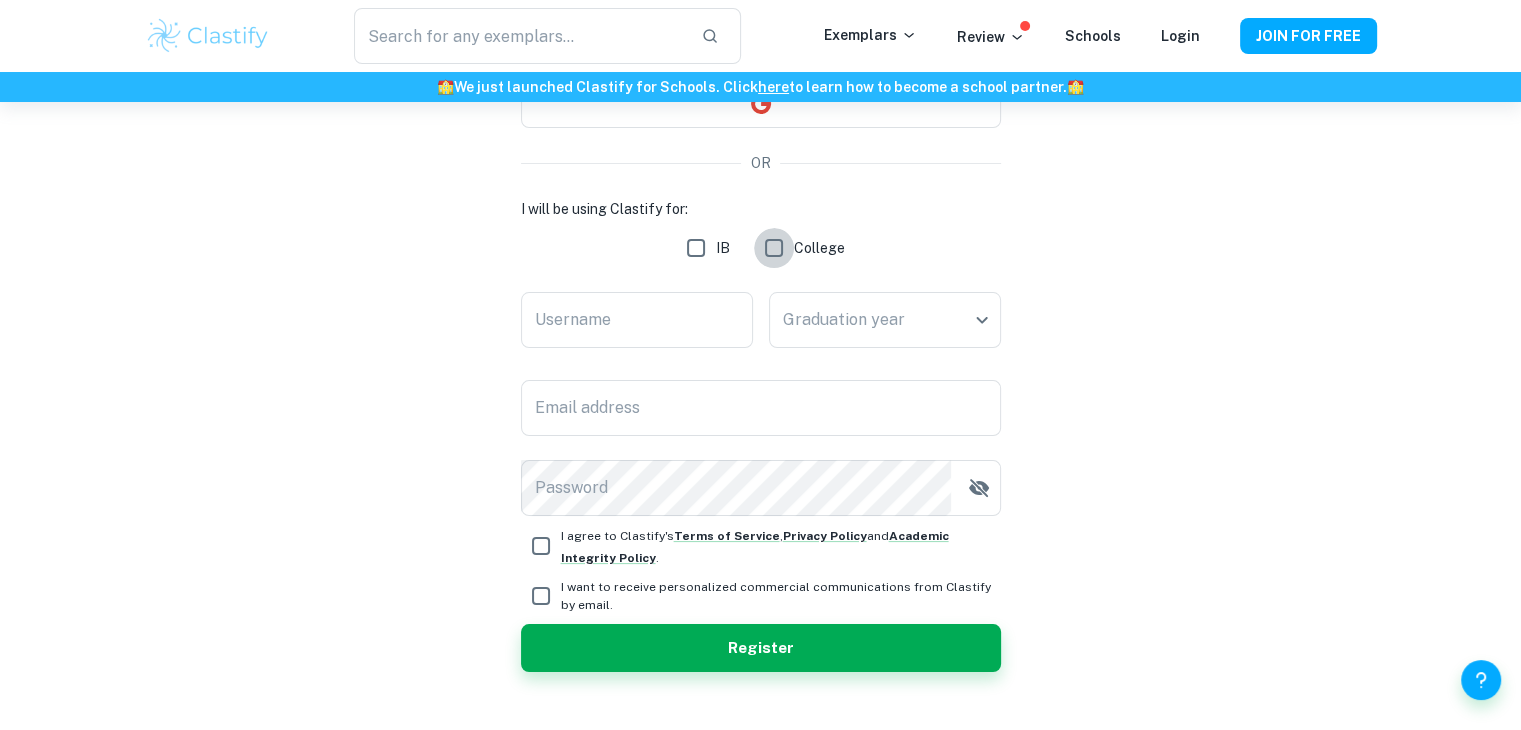 click on "College" at bounding box center (774, 248) 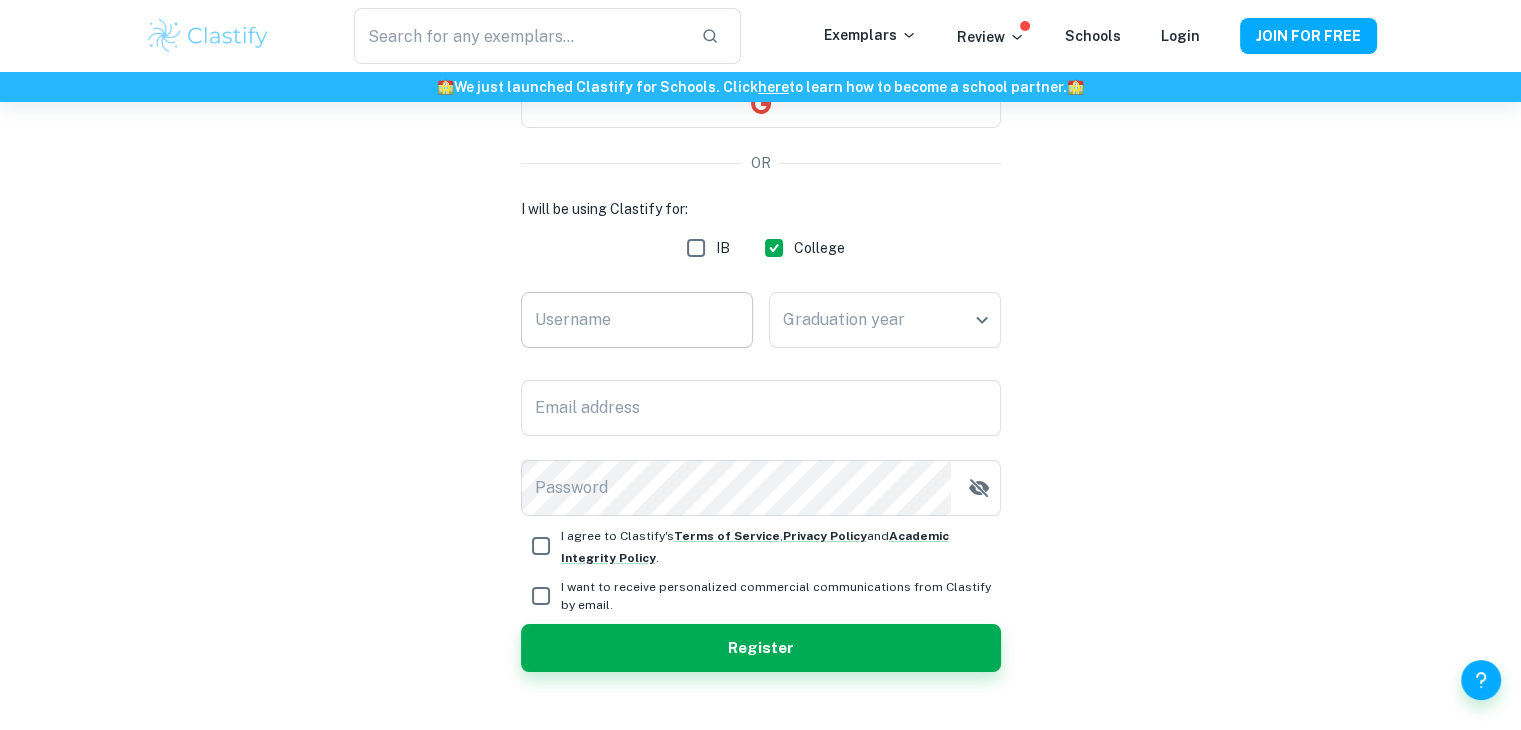click on "Username" at bounding box center (637, 320) 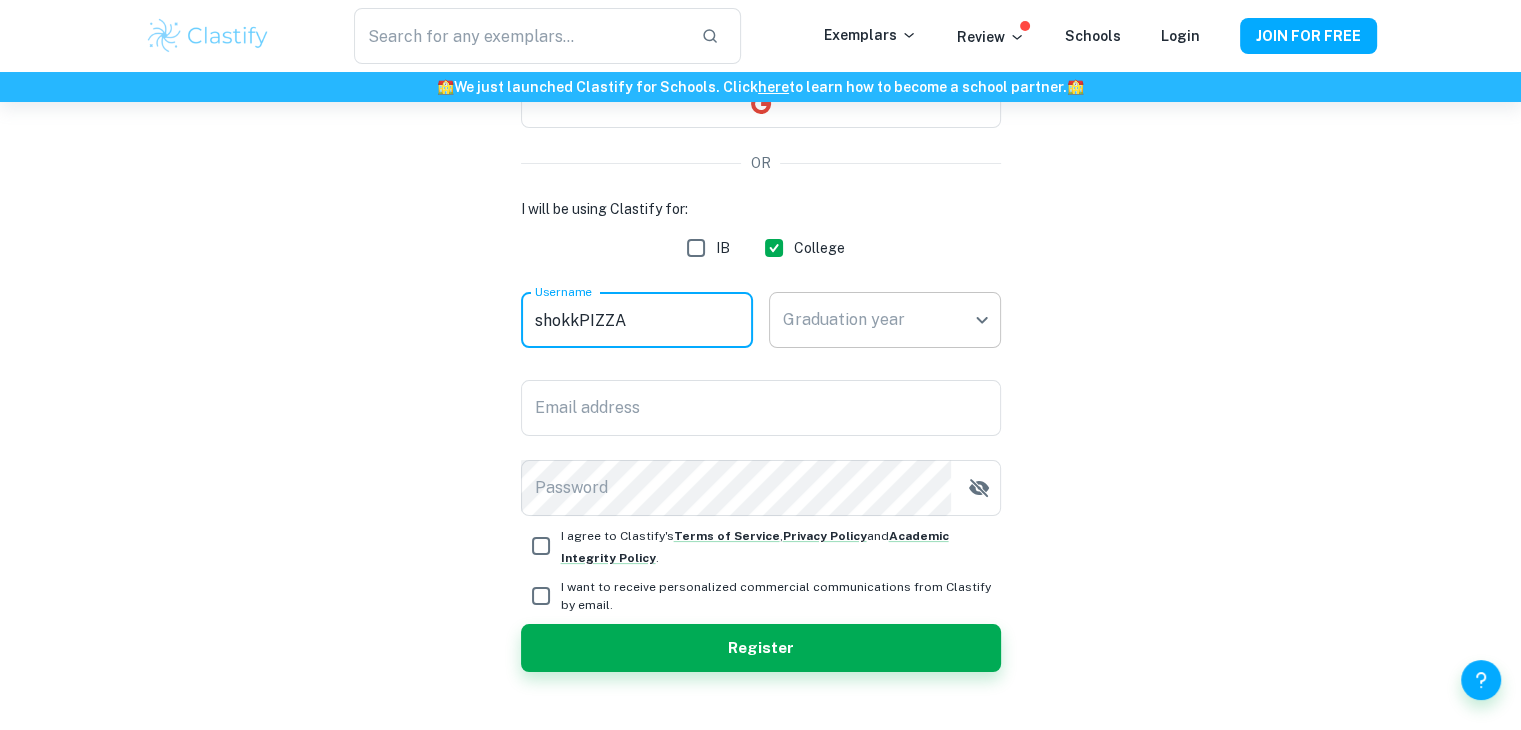type on "shokkPIZZA" 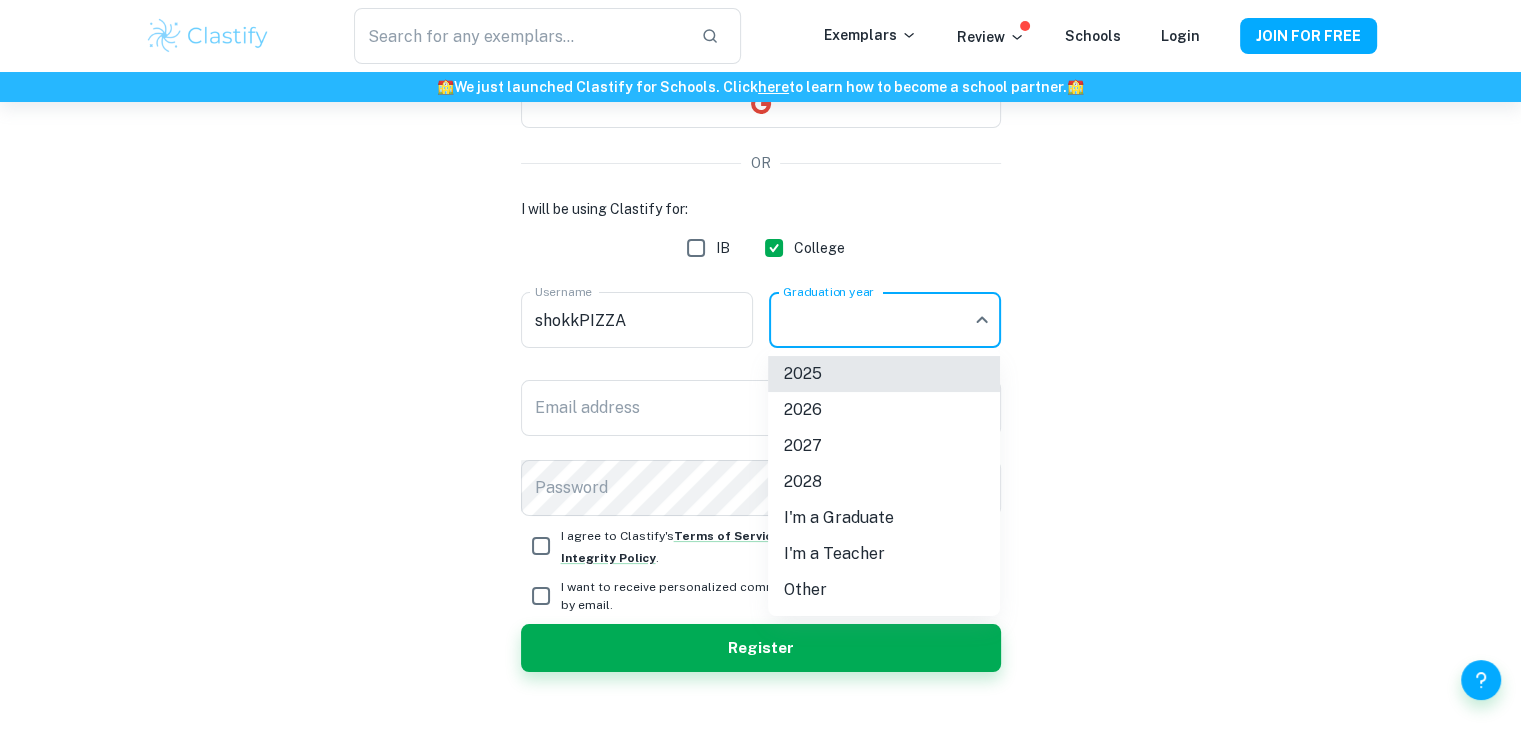 click on "2028" at bounding box center (884, 482) 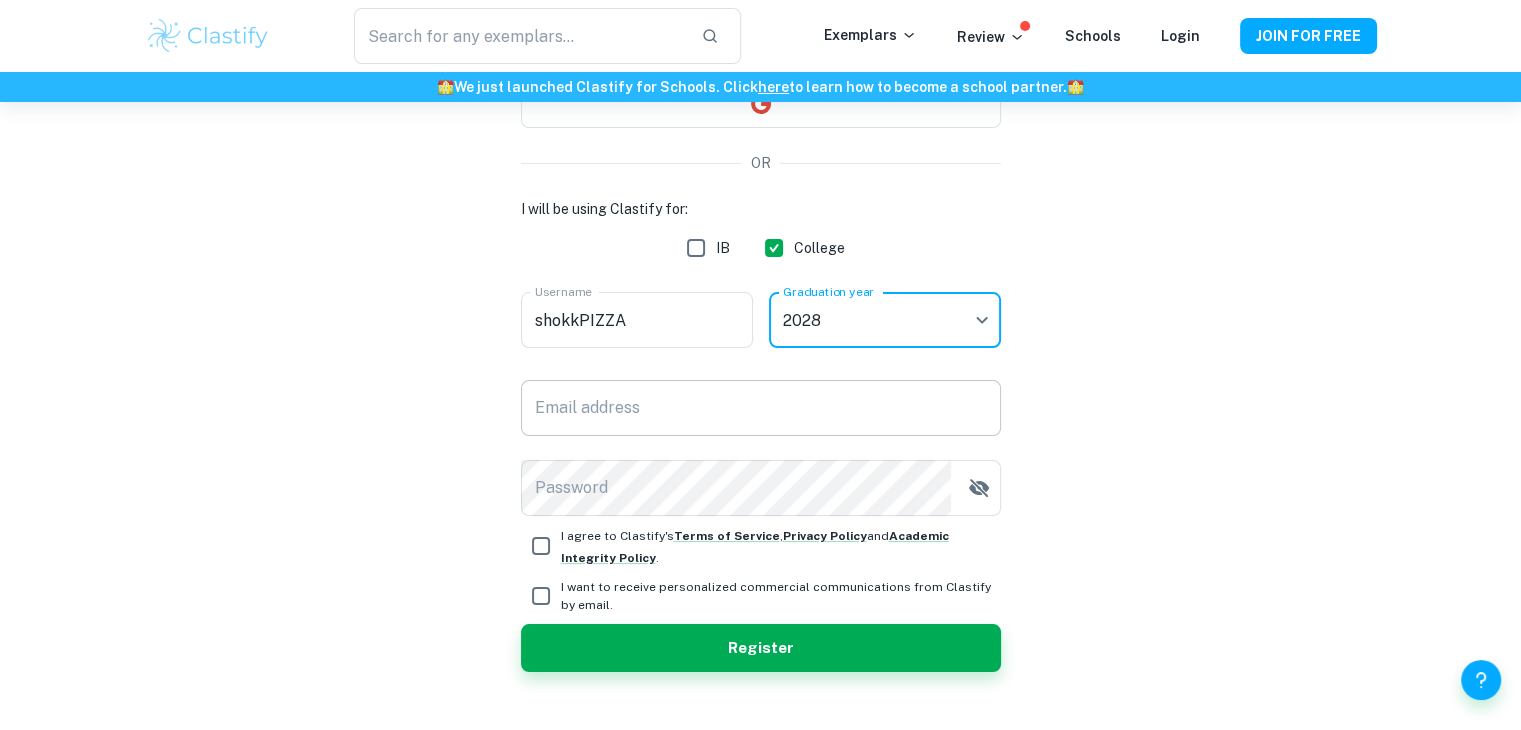 click on "Email address" at bounding box center [761, 408] 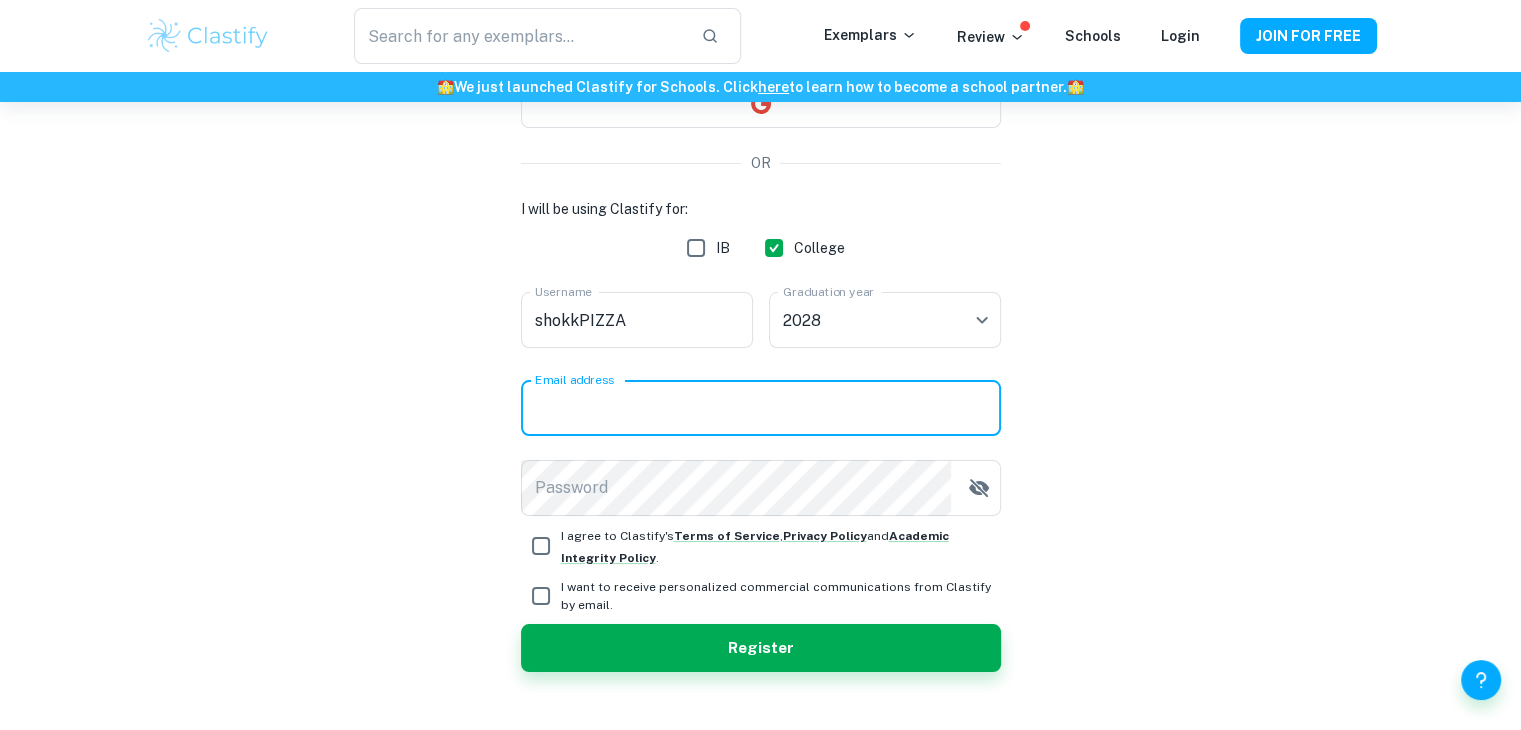 type on "[USERNAME]@[DOMAIN]" 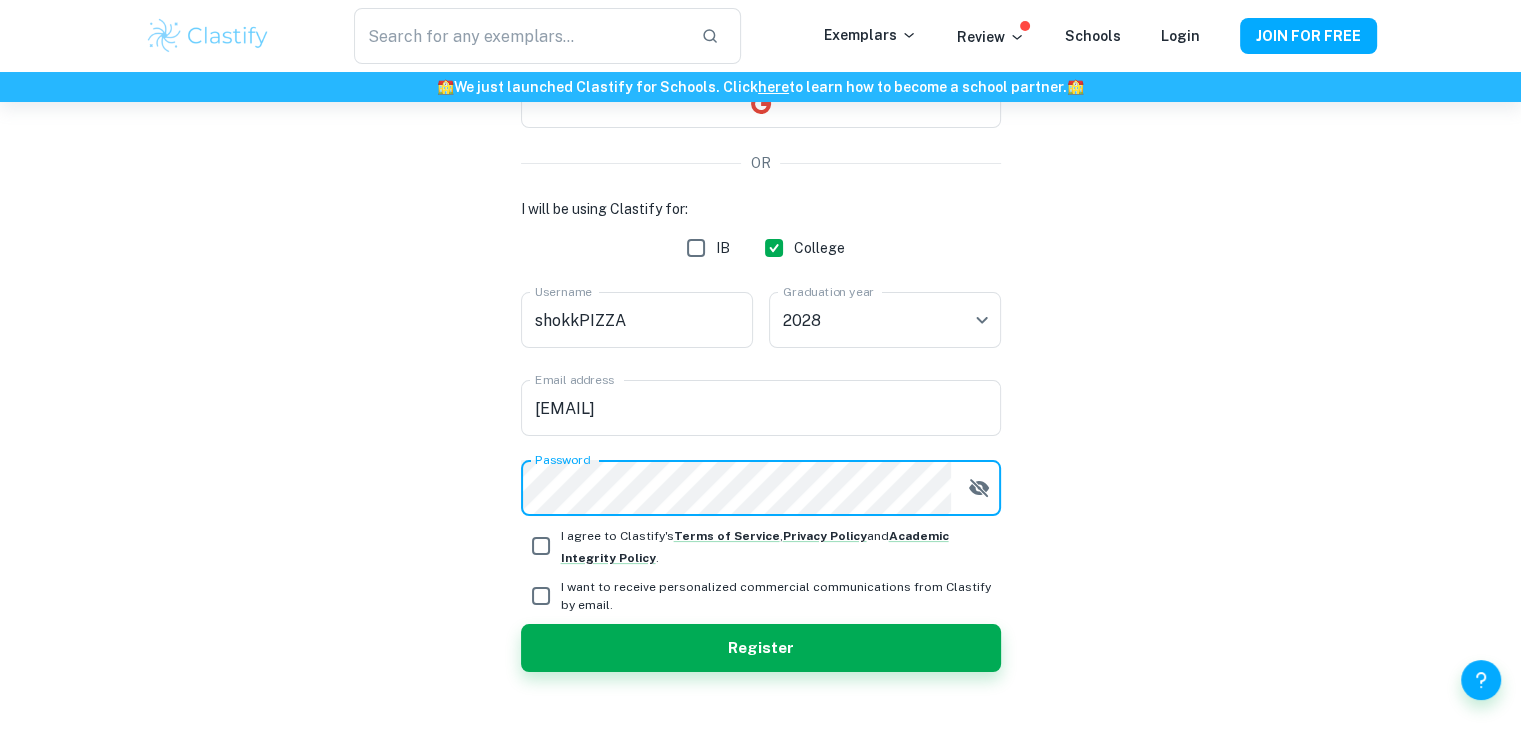 click on "I agree to Clastify's  Terms of Service ,  Privacy Policy  and  Academic Integrity Policy ." at bounding box center [541, 546] 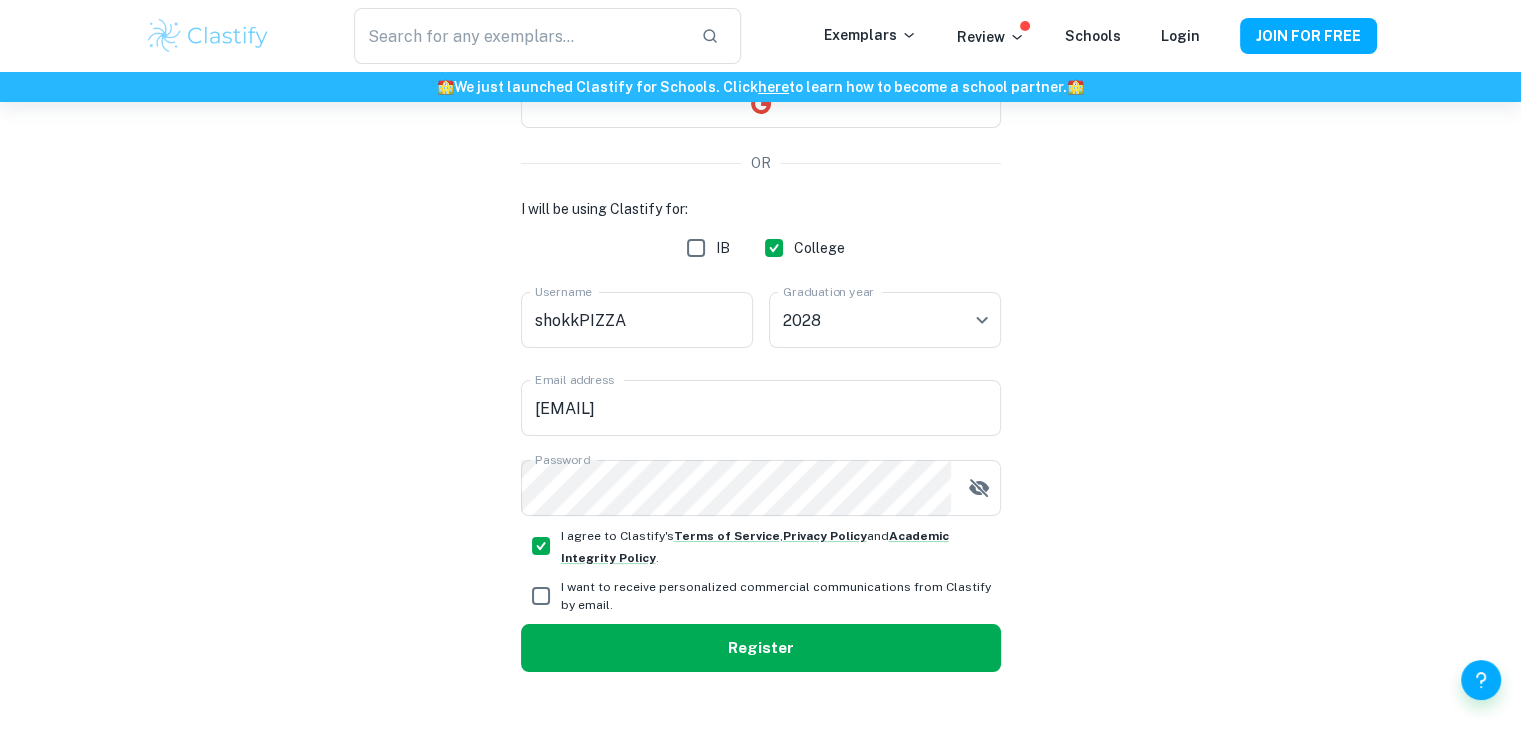 click on "Register" at bounding box center (761, 648) 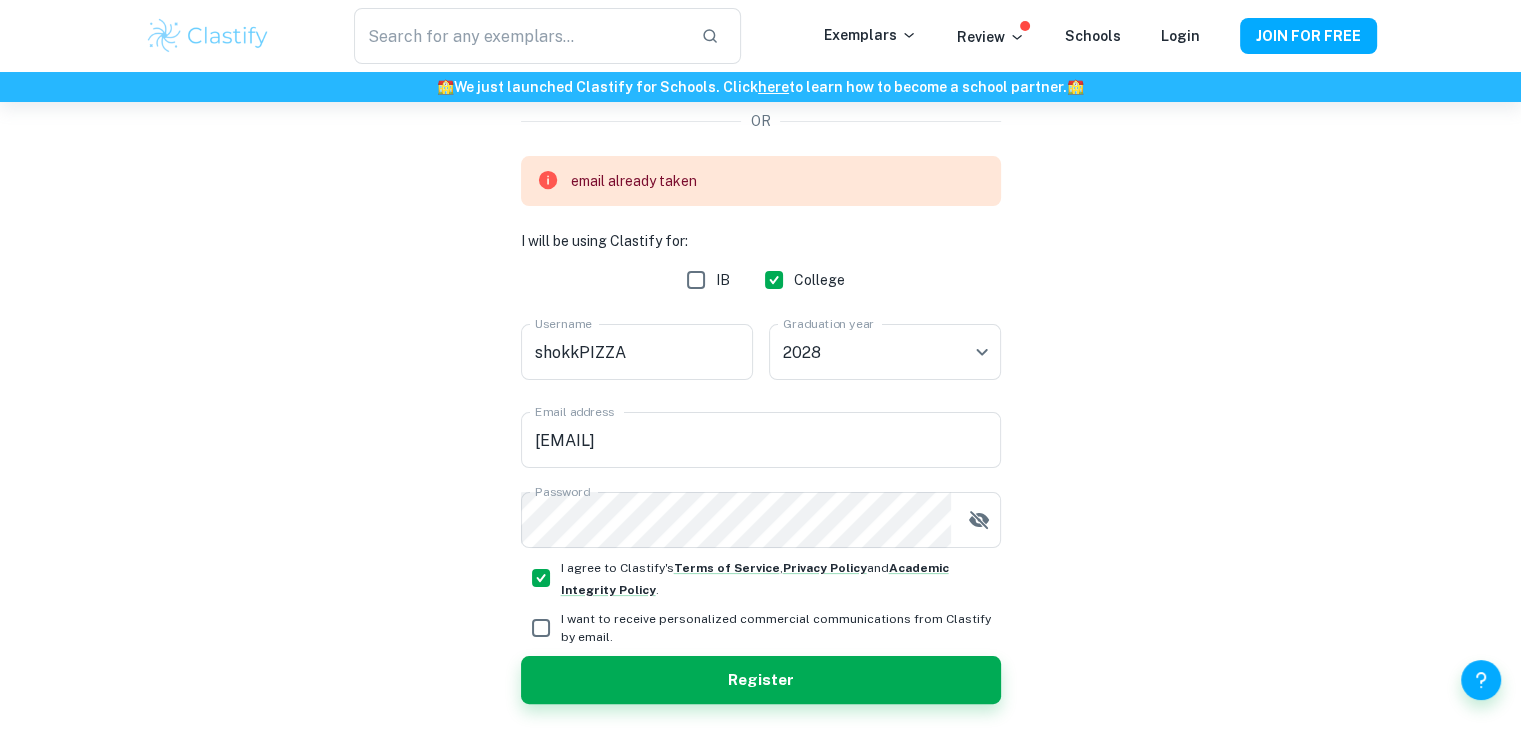 scroll, scrollTop: 0, scrollLeft: 0, axis: both 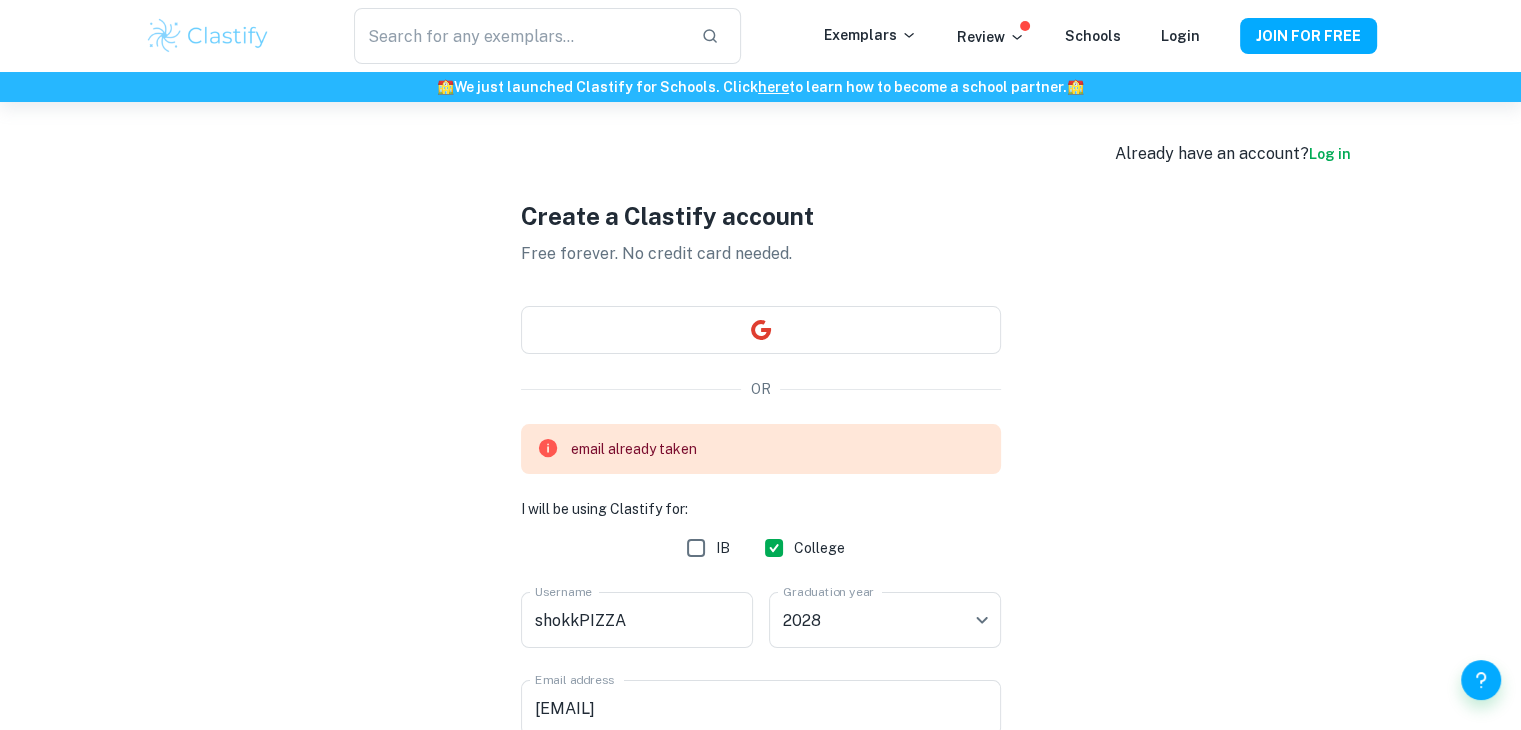 click on "Log in" at bounding box center (1330, 154) 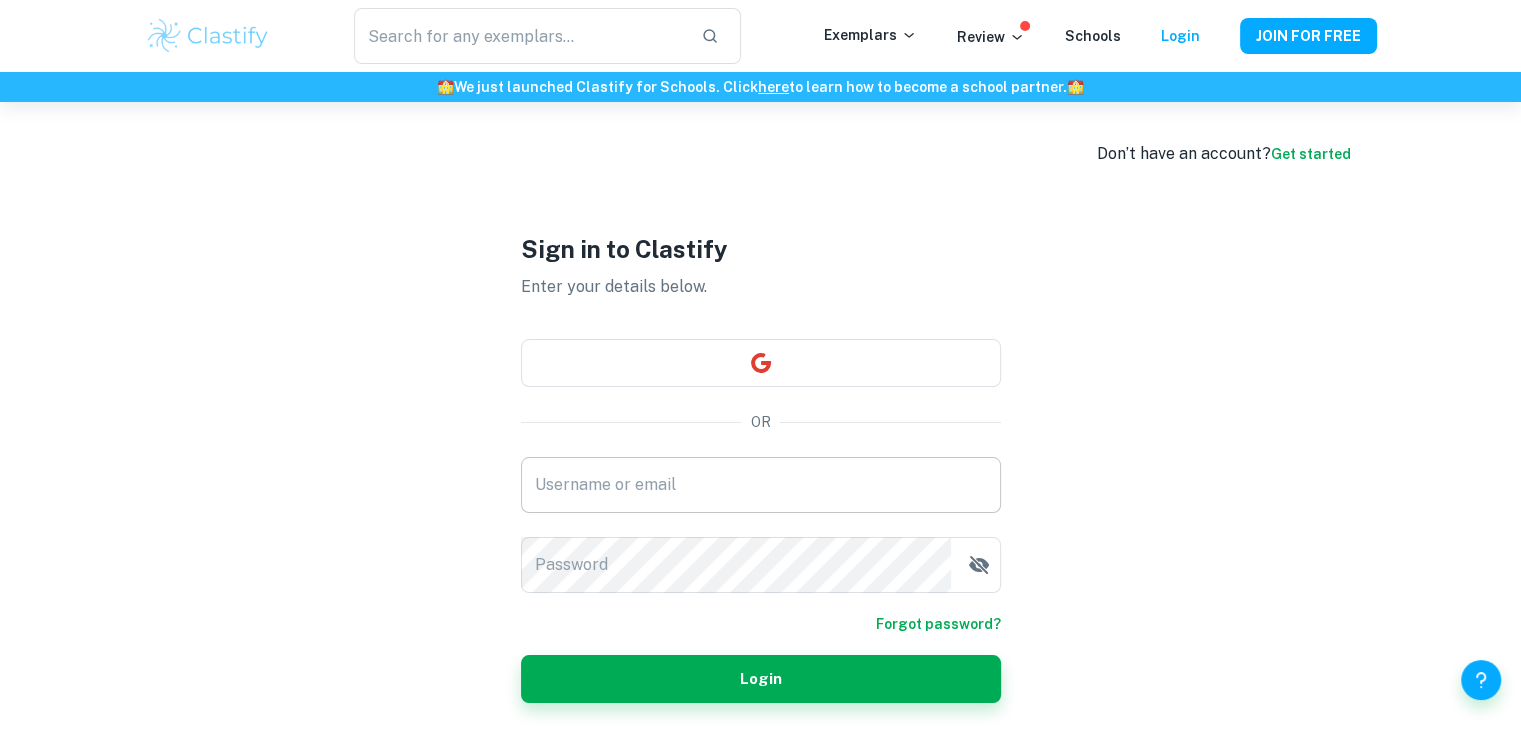 click on "Username or email" at bounding box center (761, 485) 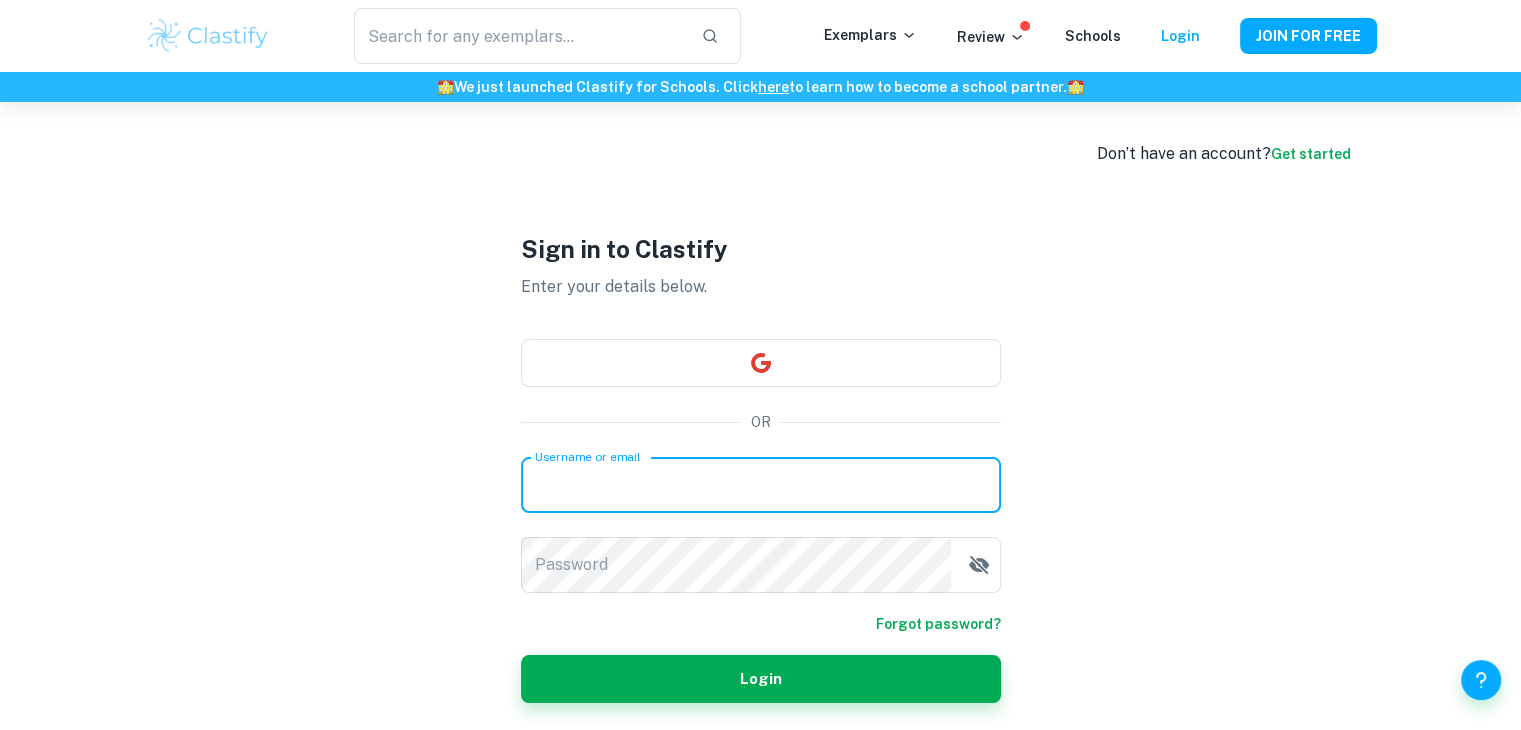 type on "[USERNAME]@[DOMAIN]" 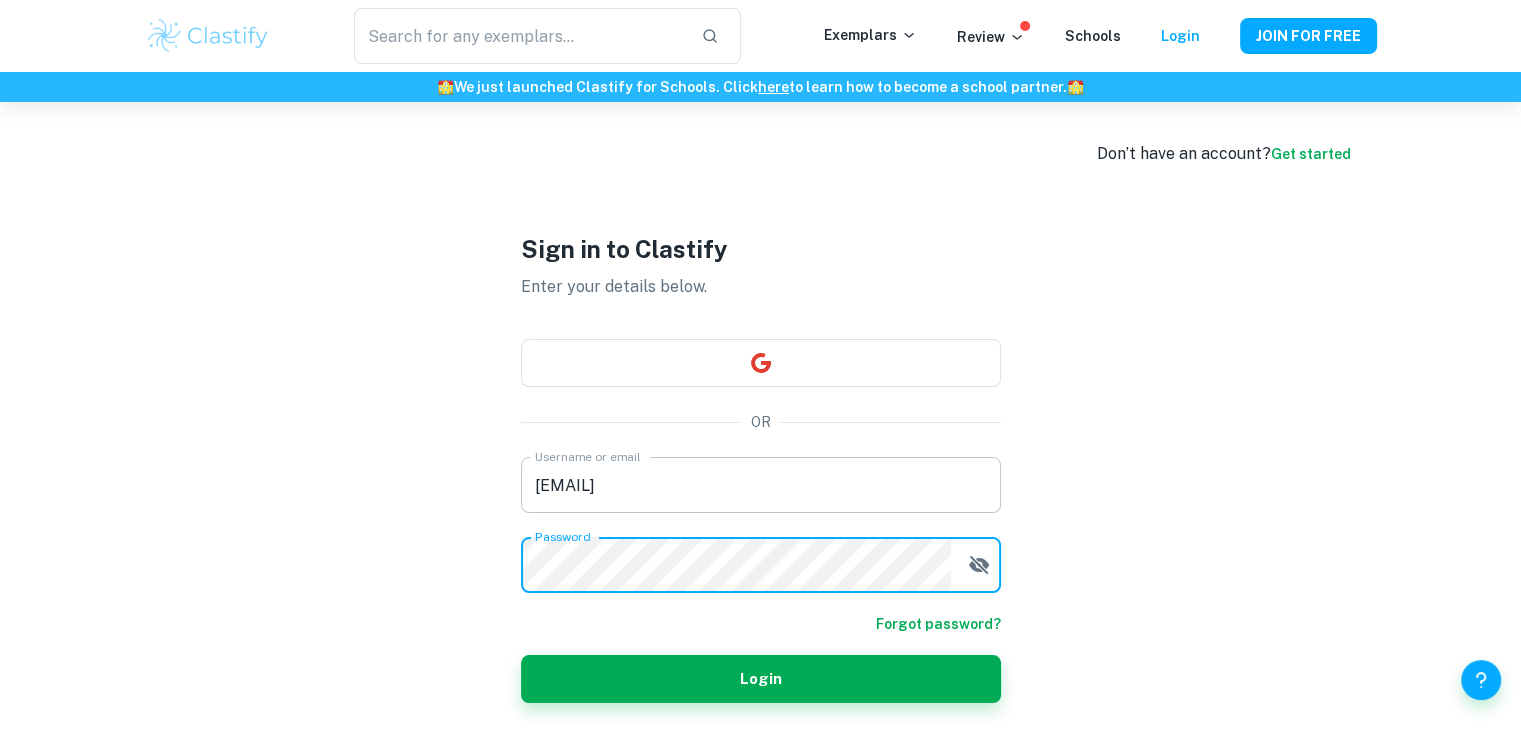 scroll, scrollTop: 102, scrollLeft: 0, axis: vertical 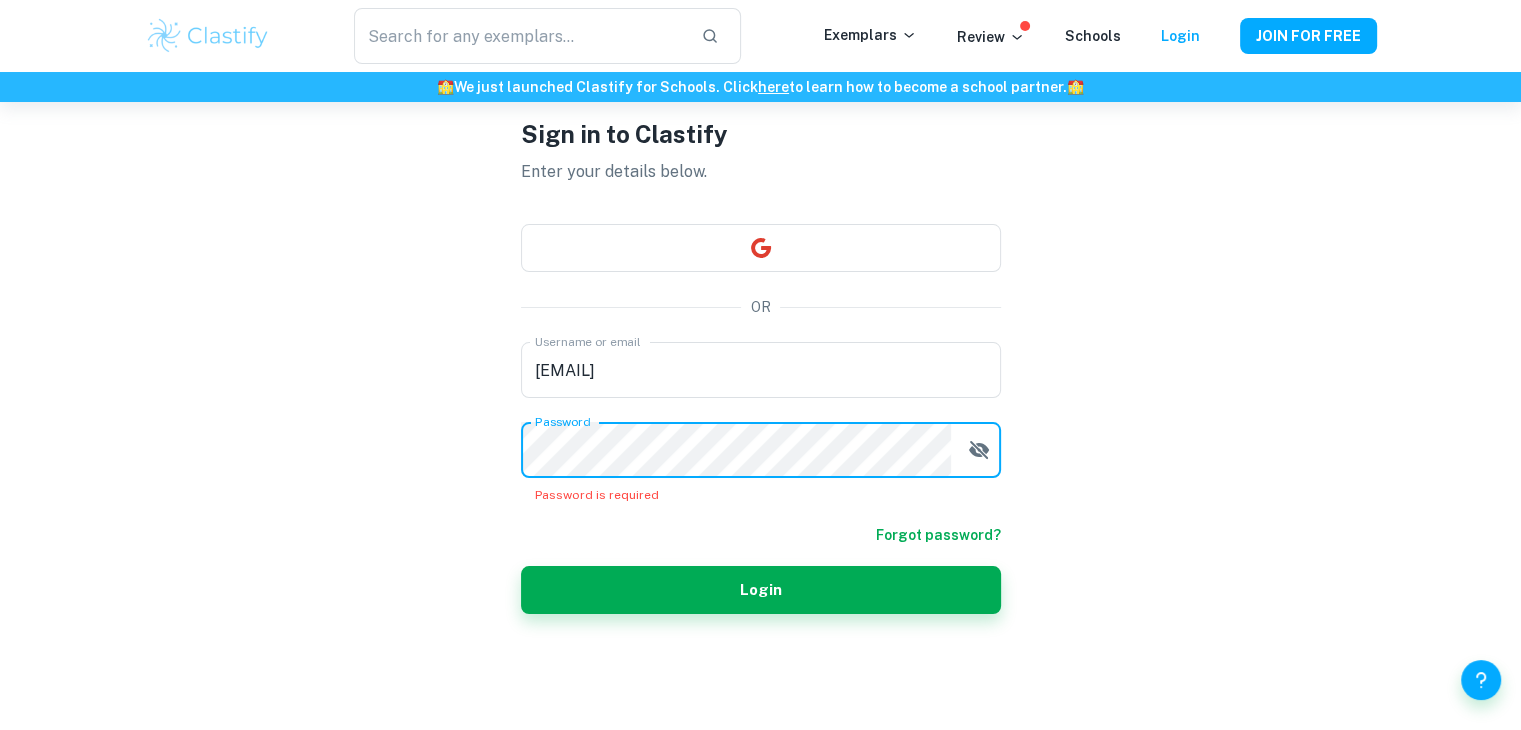 click on "Username or email yuleez123@gmail.com Username or email Password Password Password is required Forgot password? Login" at bounding box center (761, 478) 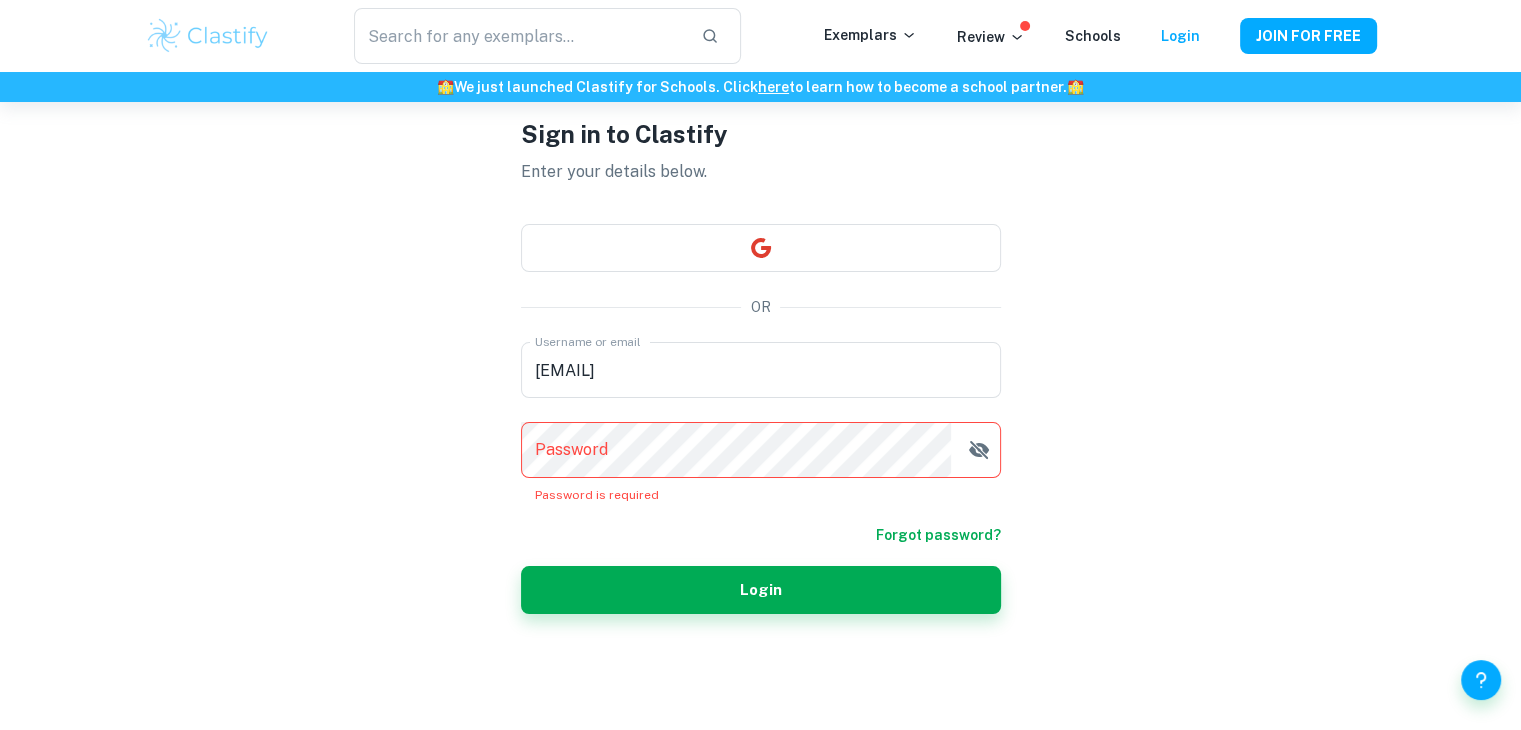 click on "Forgot password?" at bounding box center (938, 535) 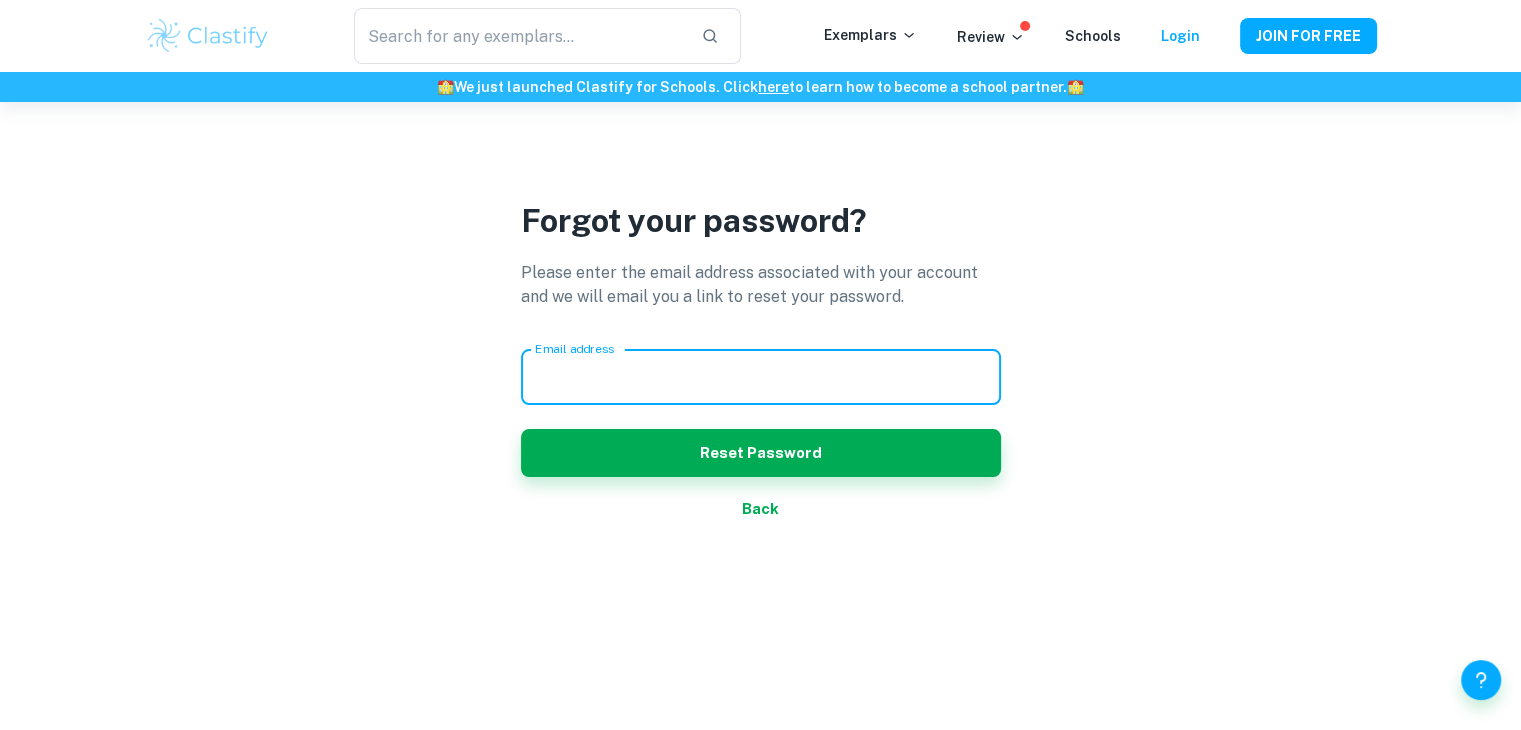 click on "Email address" at bounding box center [761, 377] 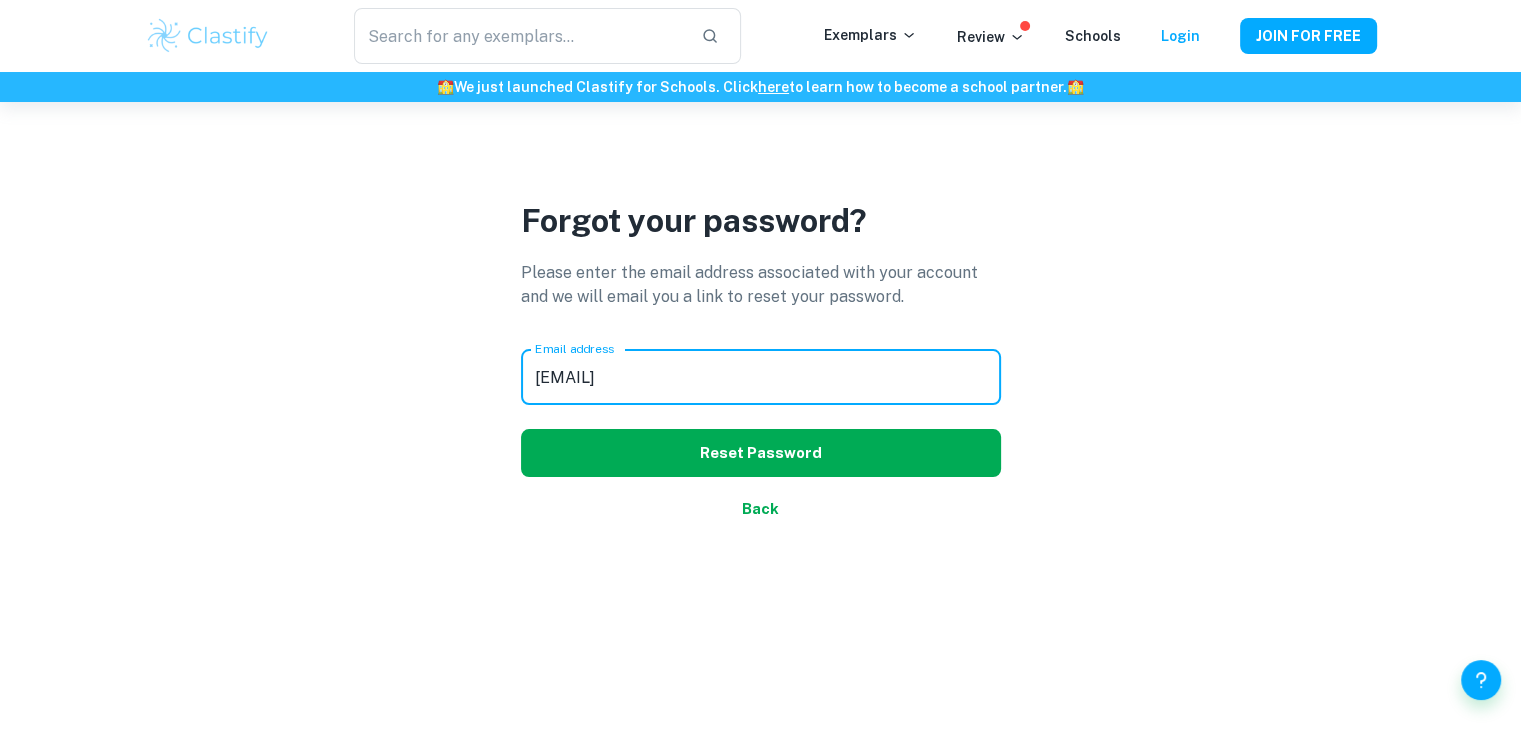 click on "Reset Password" at bounding box center (761, 453) 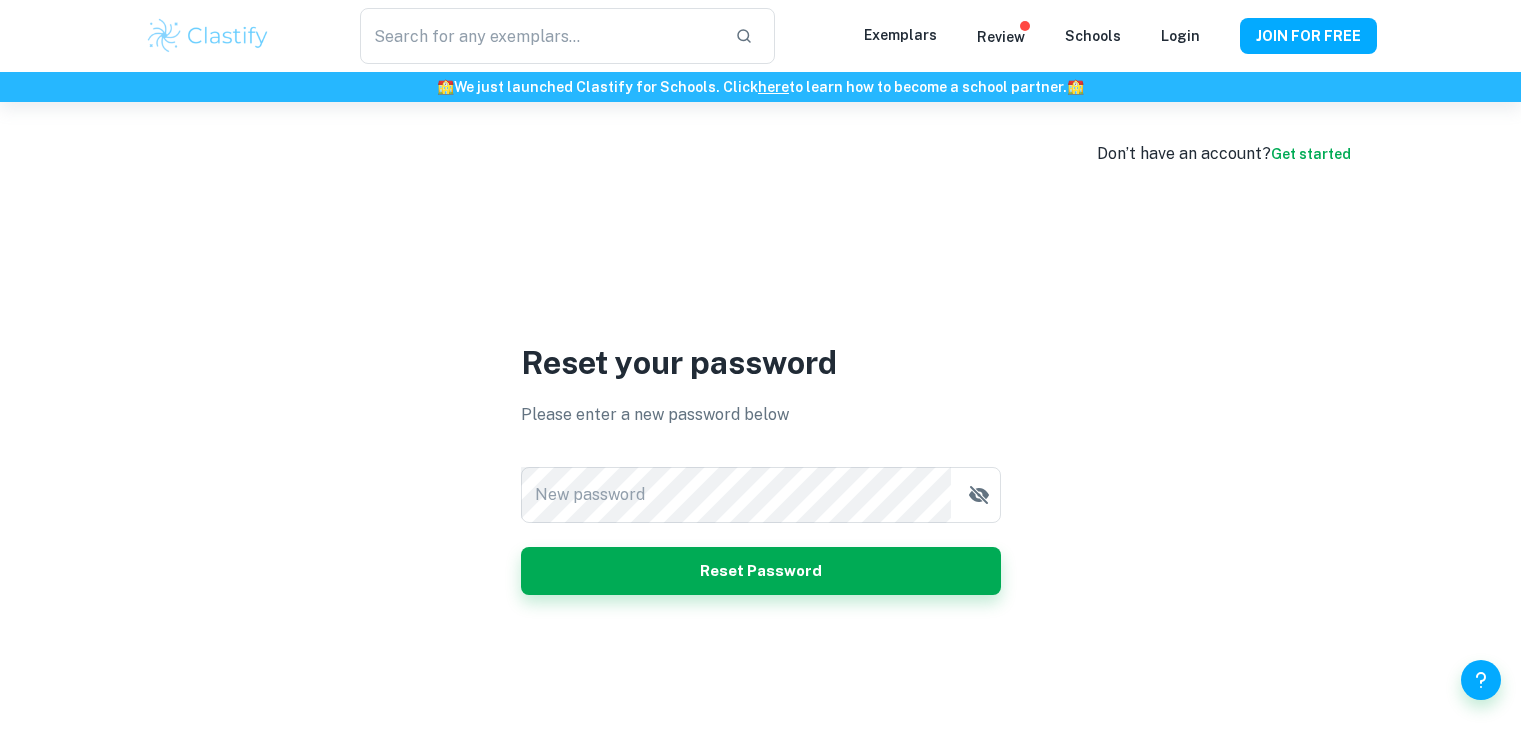 scroll, scrollTop: 0, scrollLeft: 0, axis: both 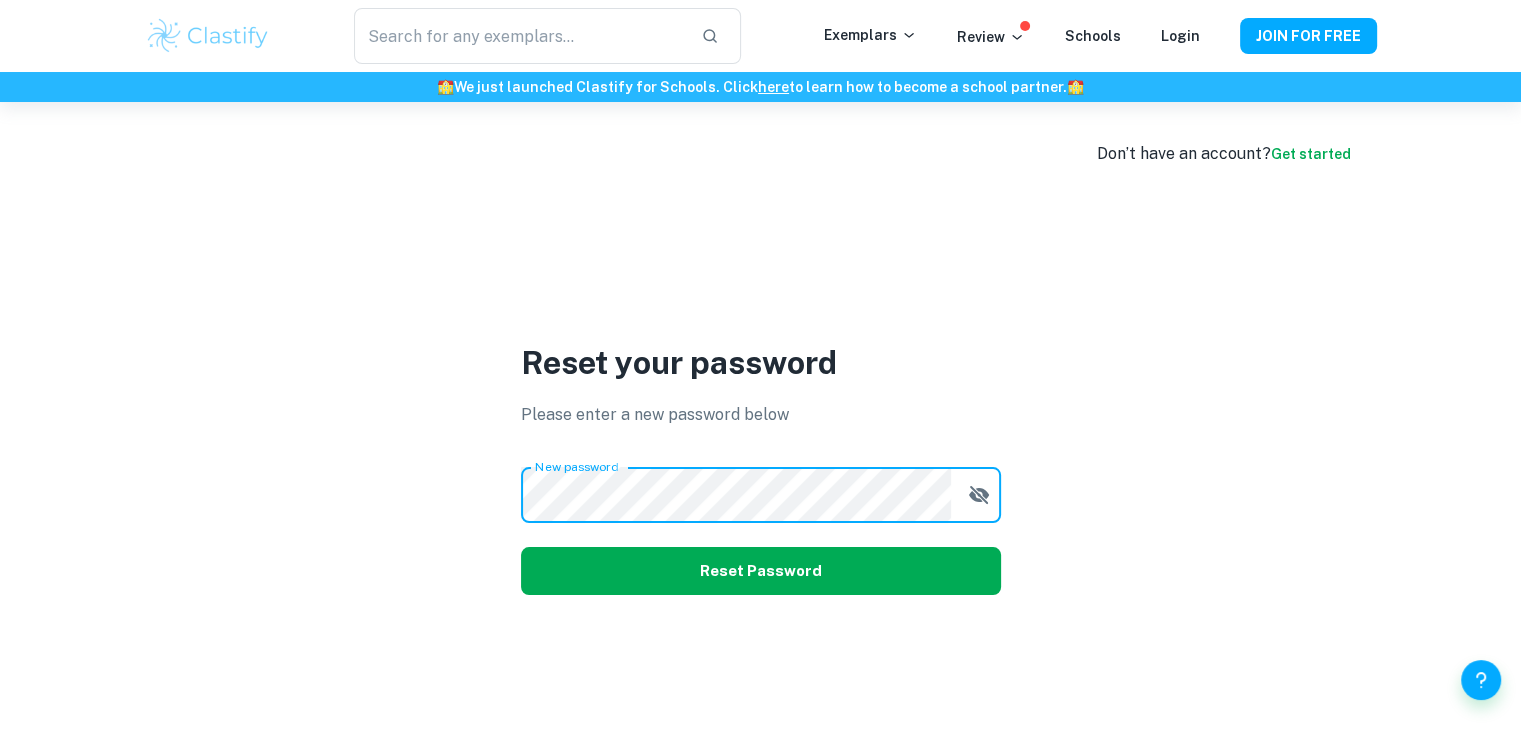 click on "Reset Password" at bounding box center (761, 571) 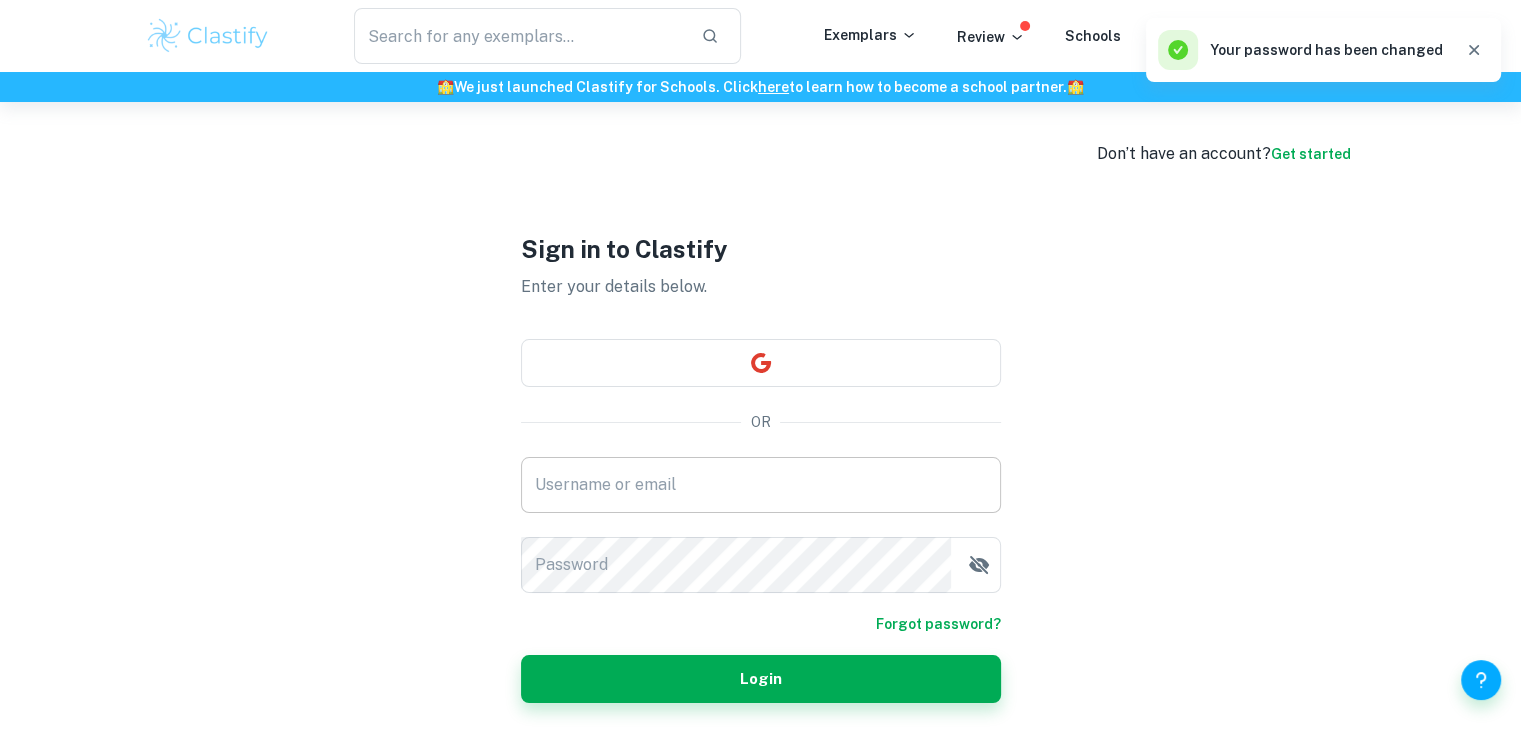click on "Username or email" at bounding box center (761, 485) 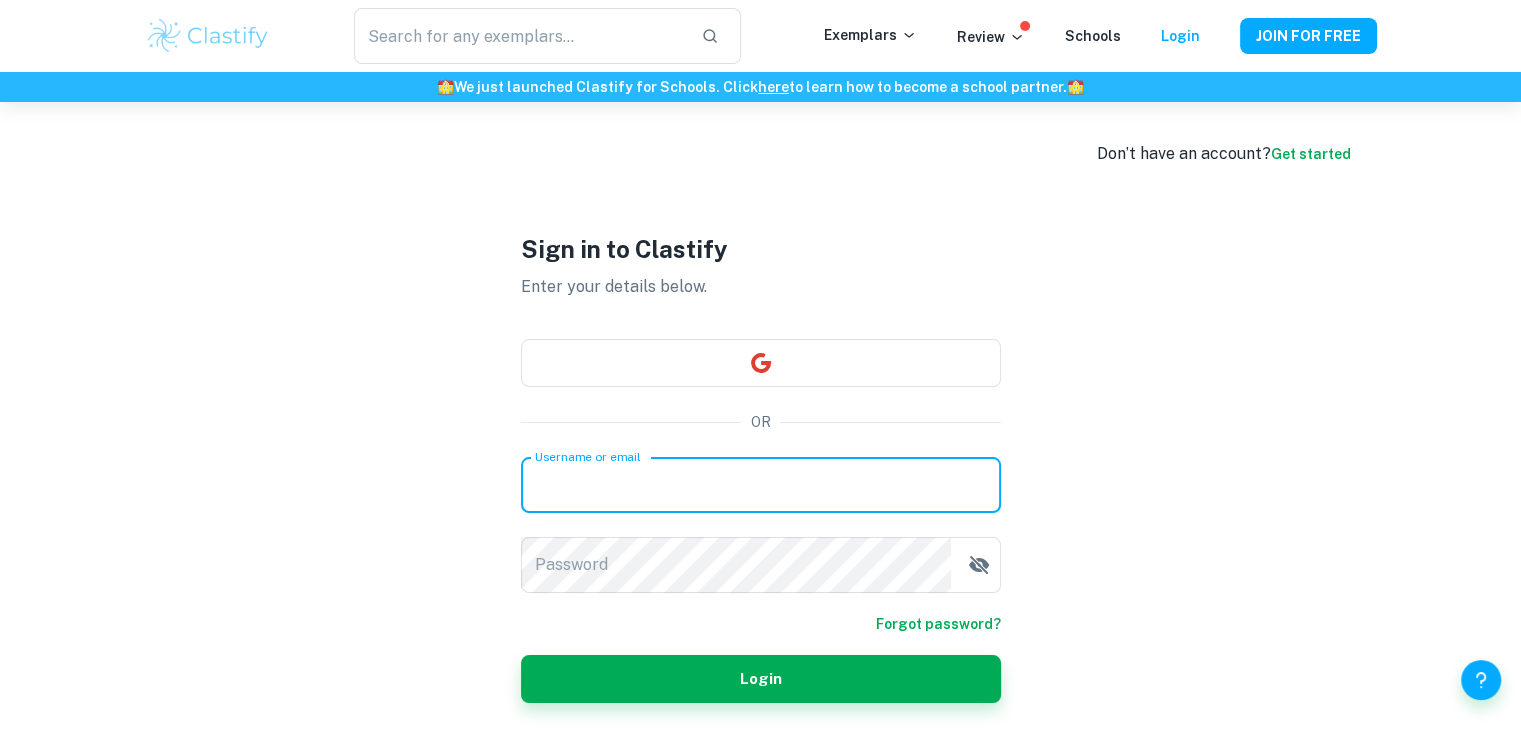 type on "[USERNAME]@[DOMAIN]" 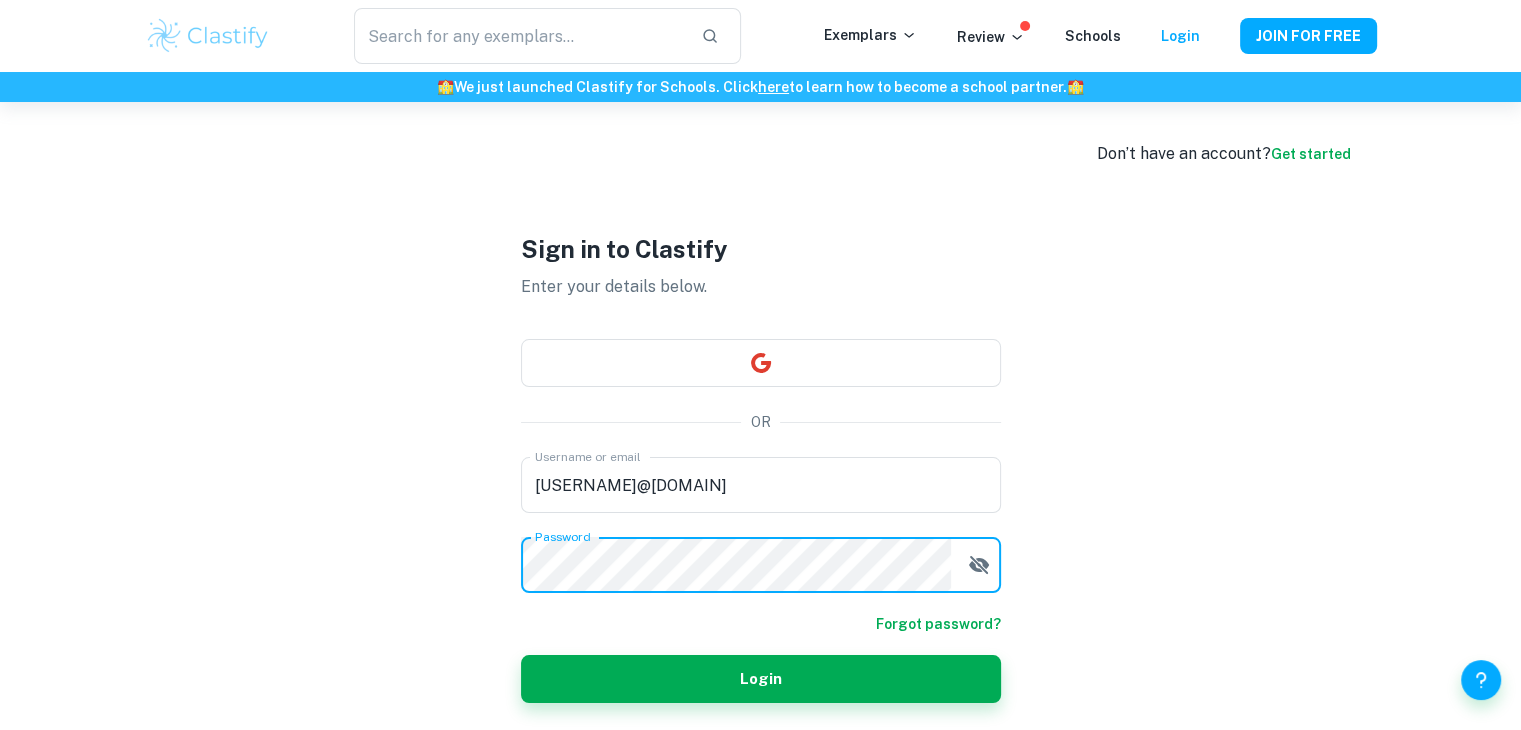 click on "Login" at bounding box center [761, 679] 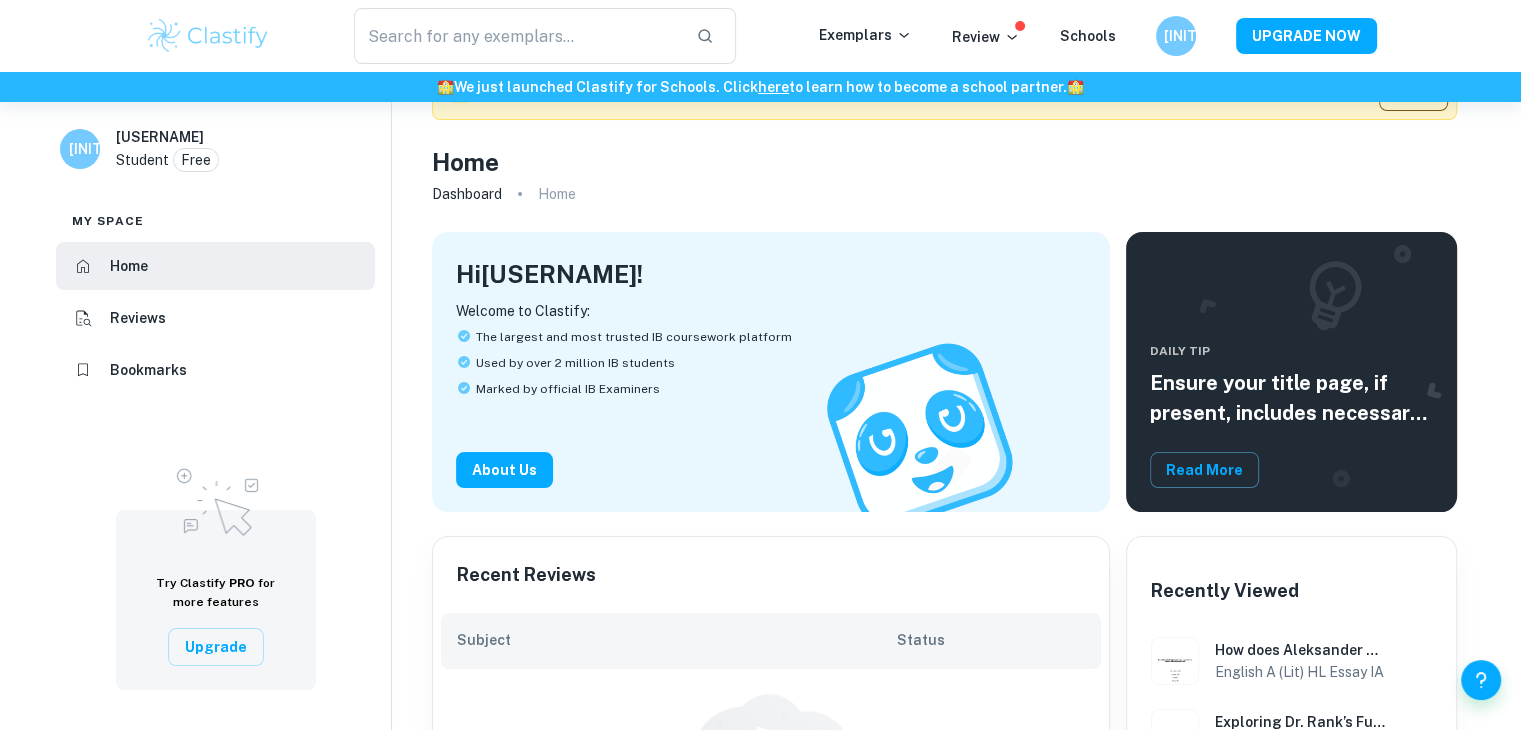 scroll, scrollTop: 0, scrollLeft: 0, axis: both 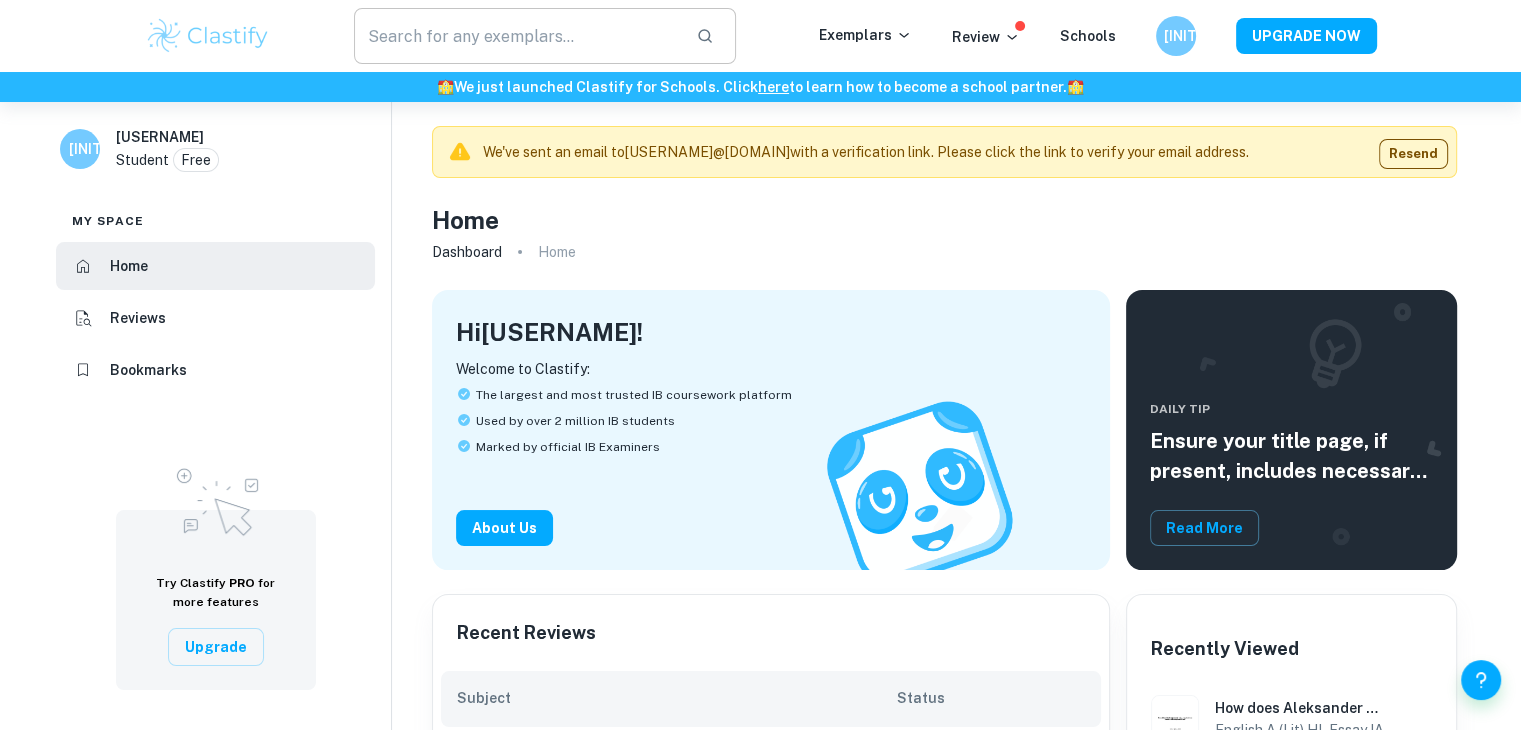 click at bounding box center (517, 36) 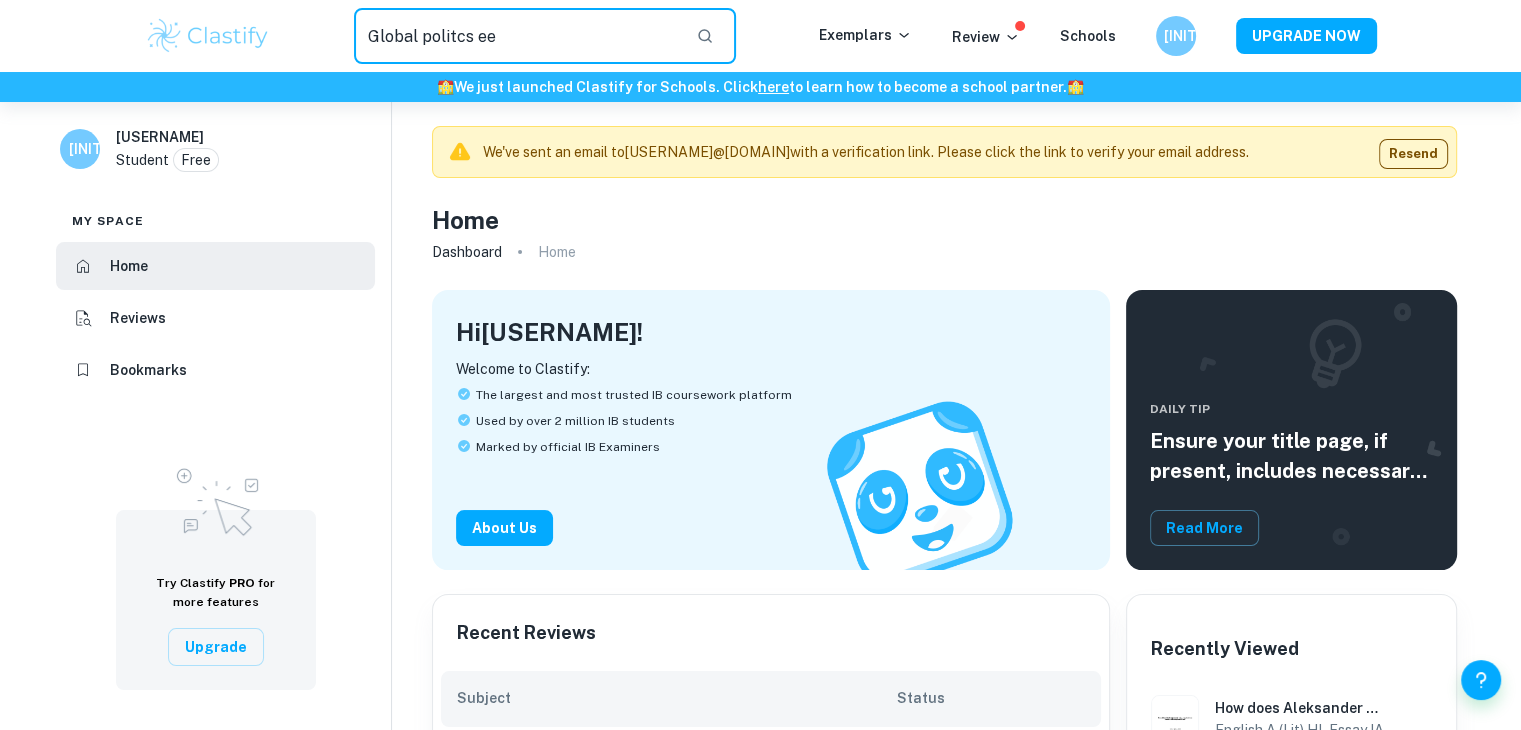 type on "Global politcs ee" 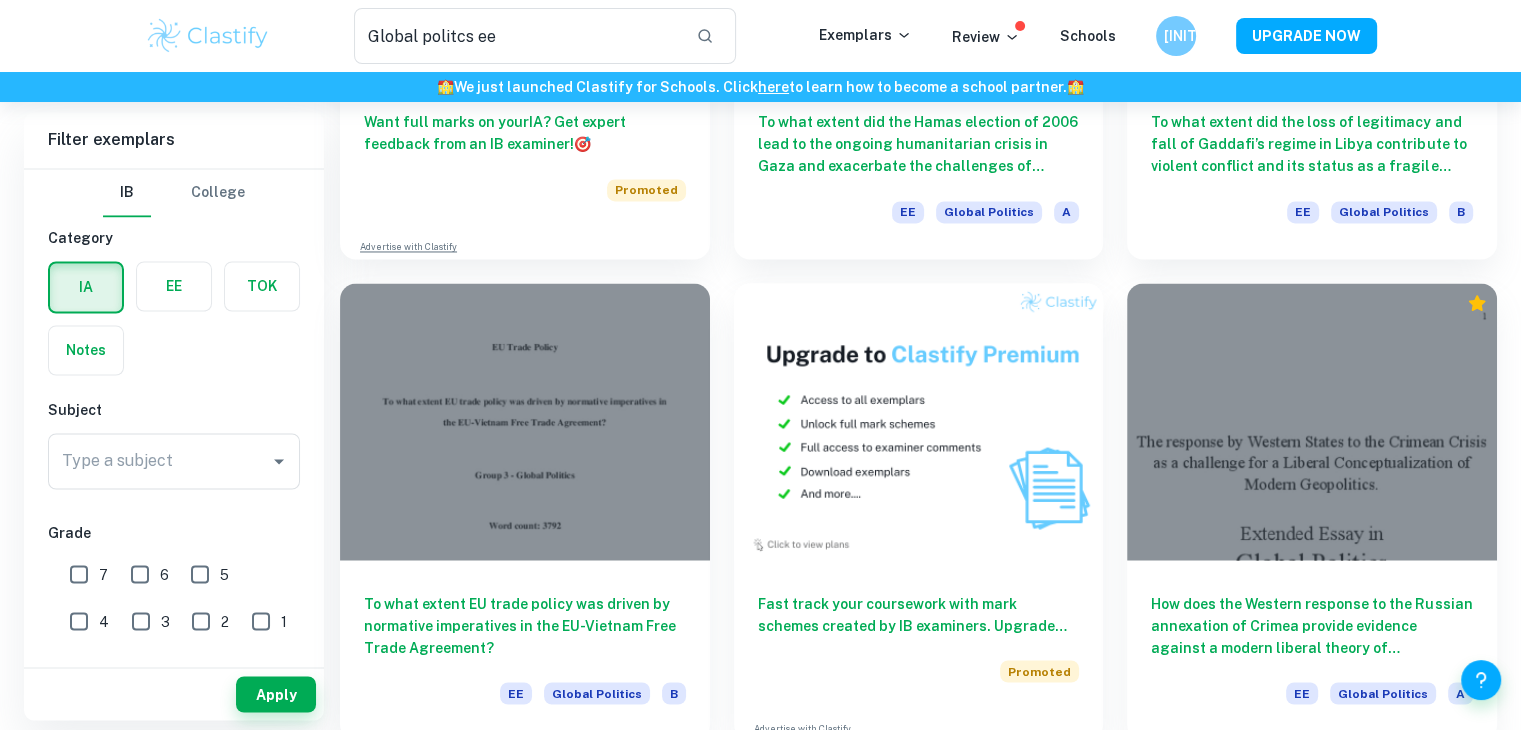 scroll, scrollTop: 3311, scrollLeft: 0, axis: vertical 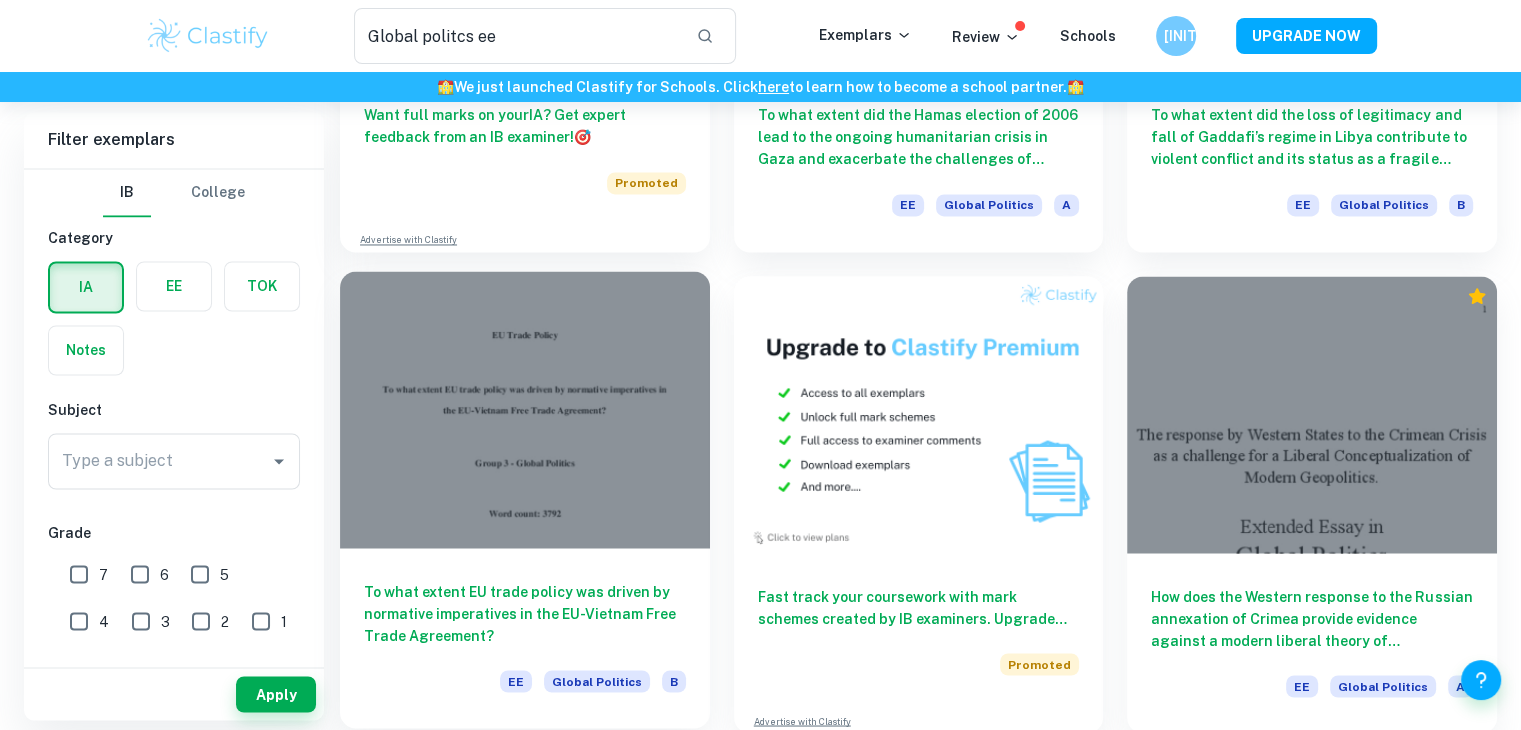 click on "To what extent EU trade policy was driven by normative imperatives in  the EU-Vietnam Free Trade Agreement?" at bounding box center (525, 613) 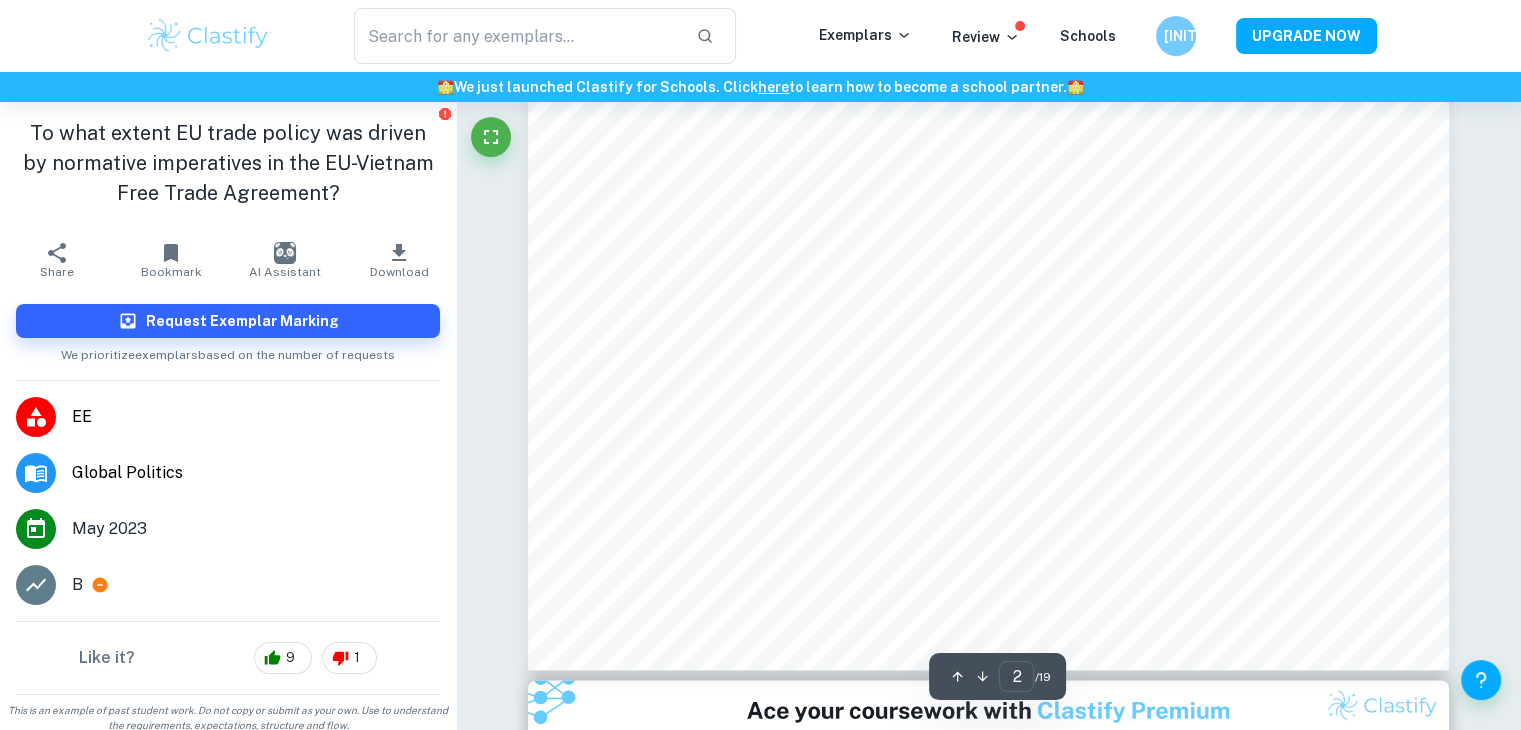 scroll, scrollTop: 2215, scrollLeft: 0, axis: vertical 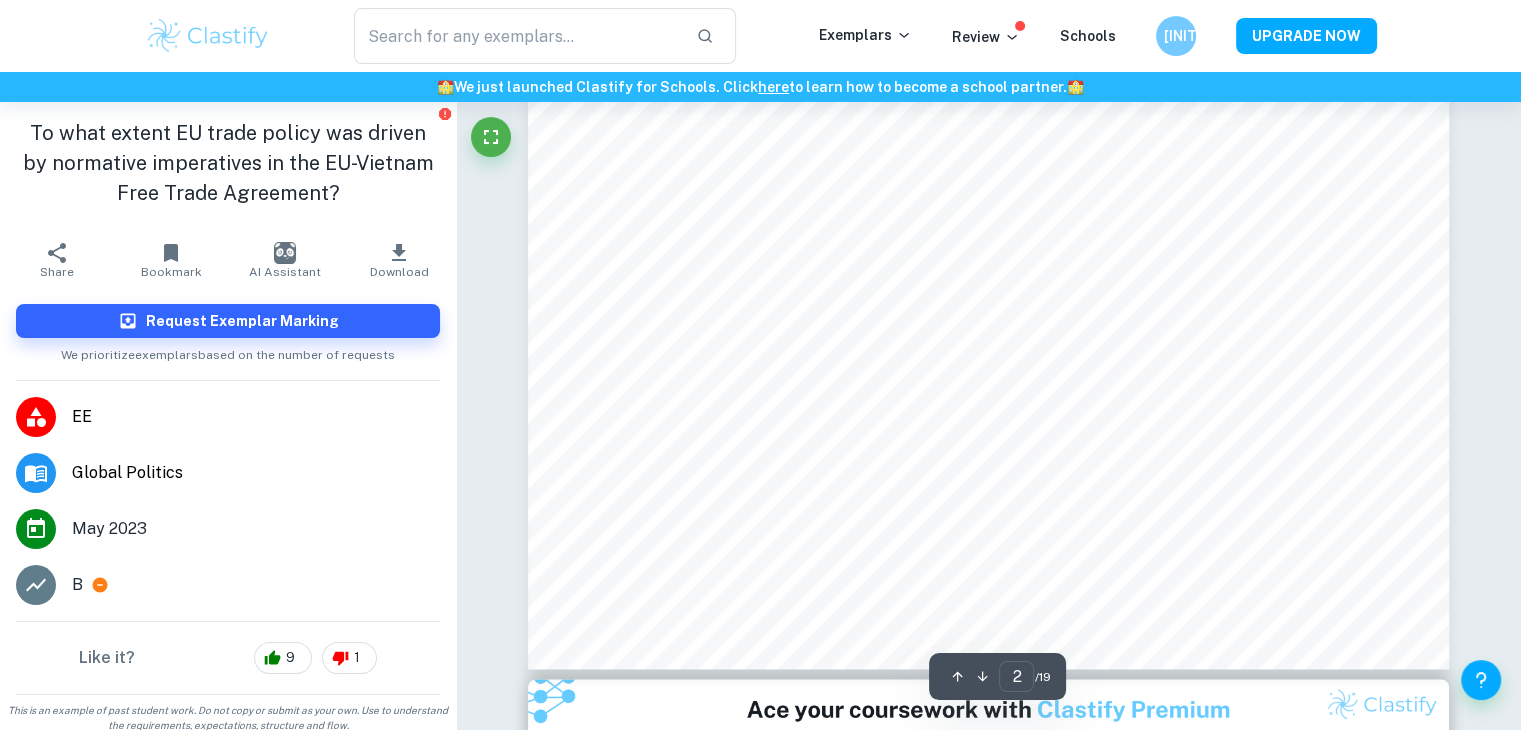 click 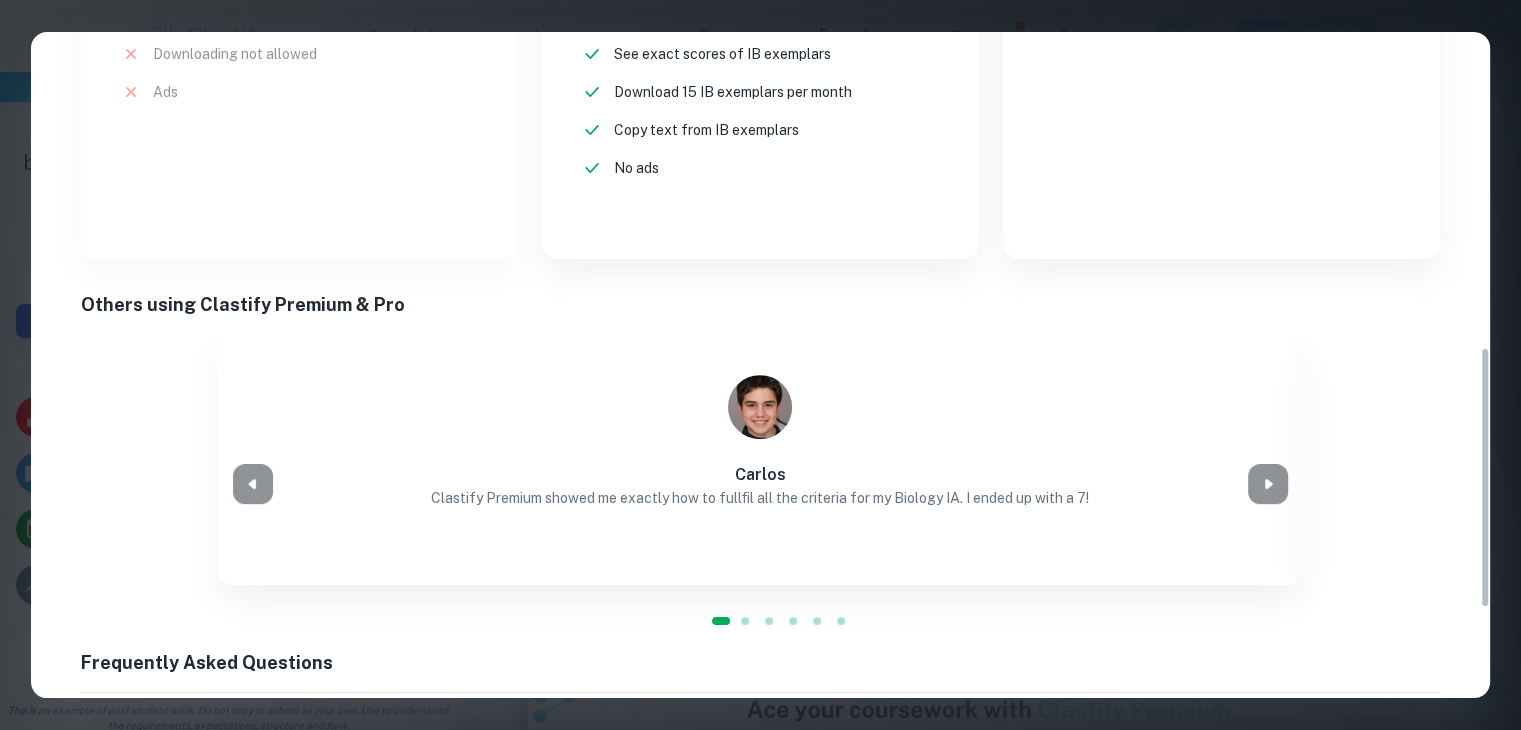 scroll, scrollTop: 1028, scrollLeft: 0, axis: vertical 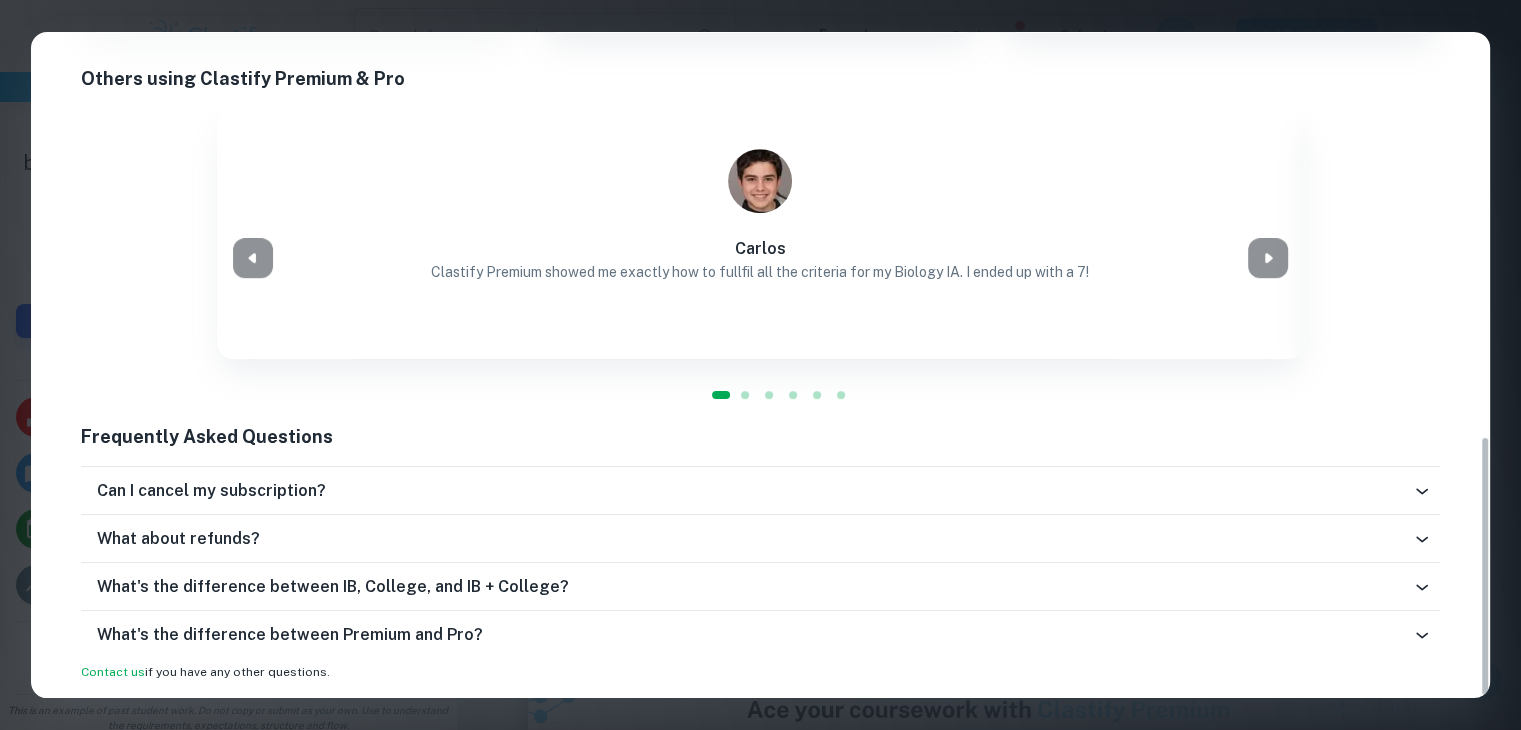 click at bounding box center [745, 395] 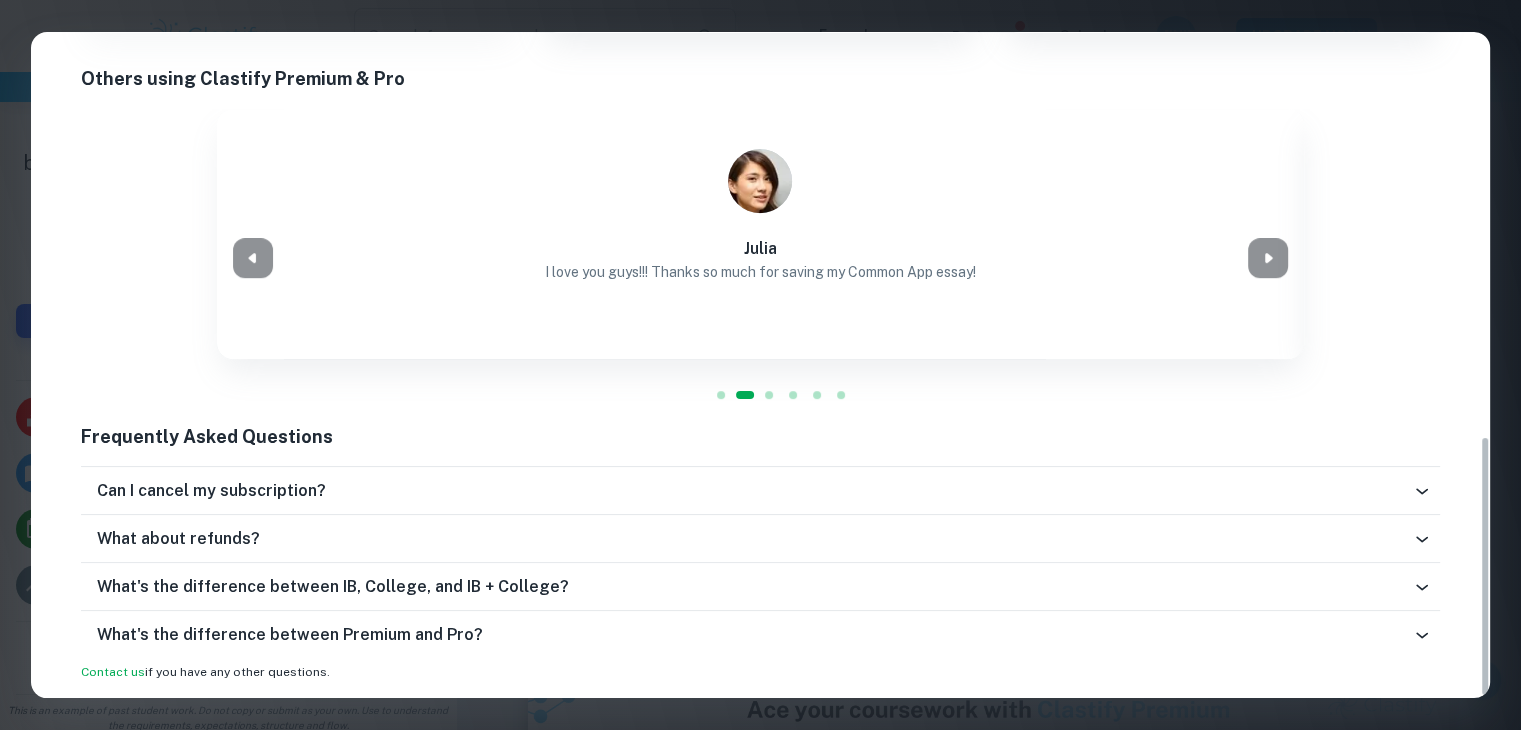 click at bounding box center (769, 395) 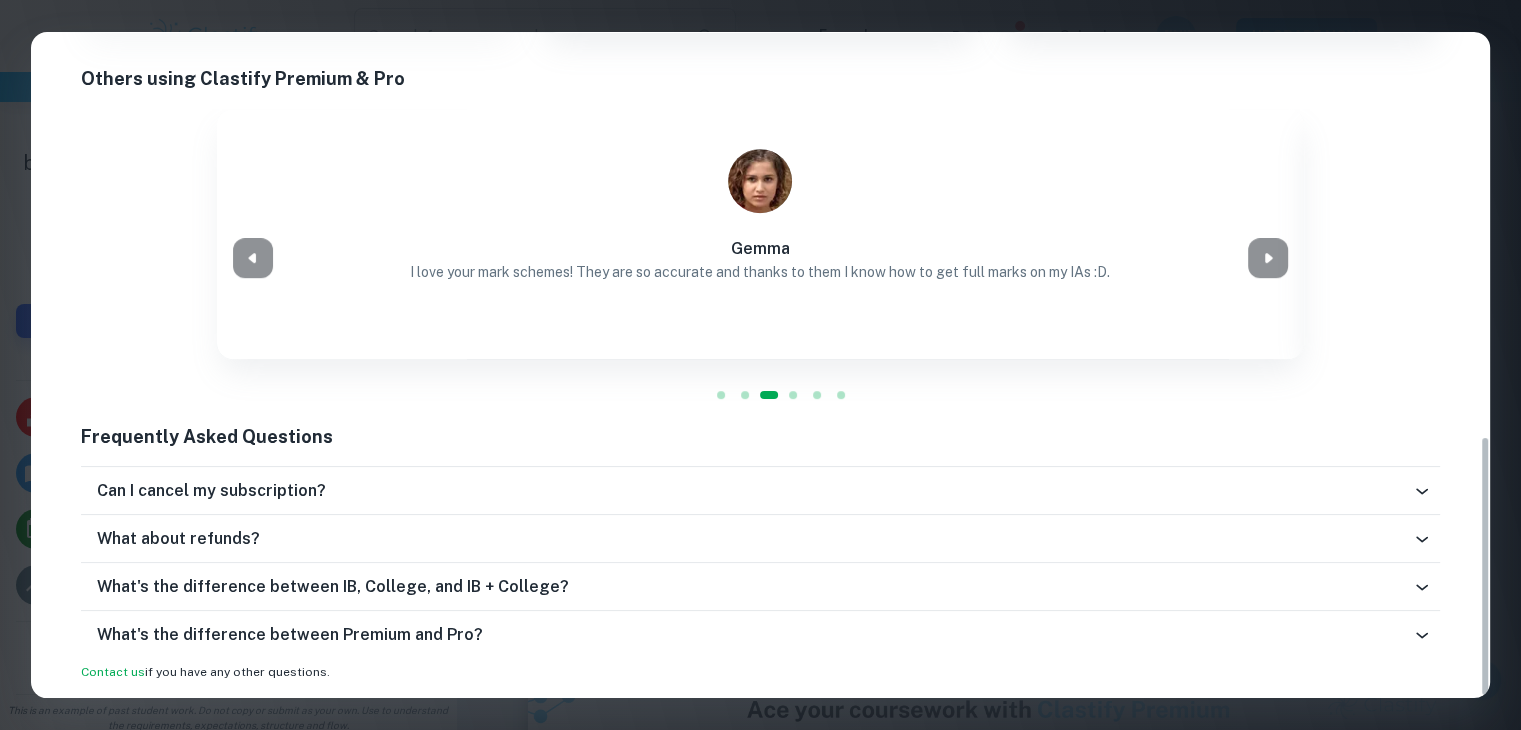 click at bounding box center (793, 395) 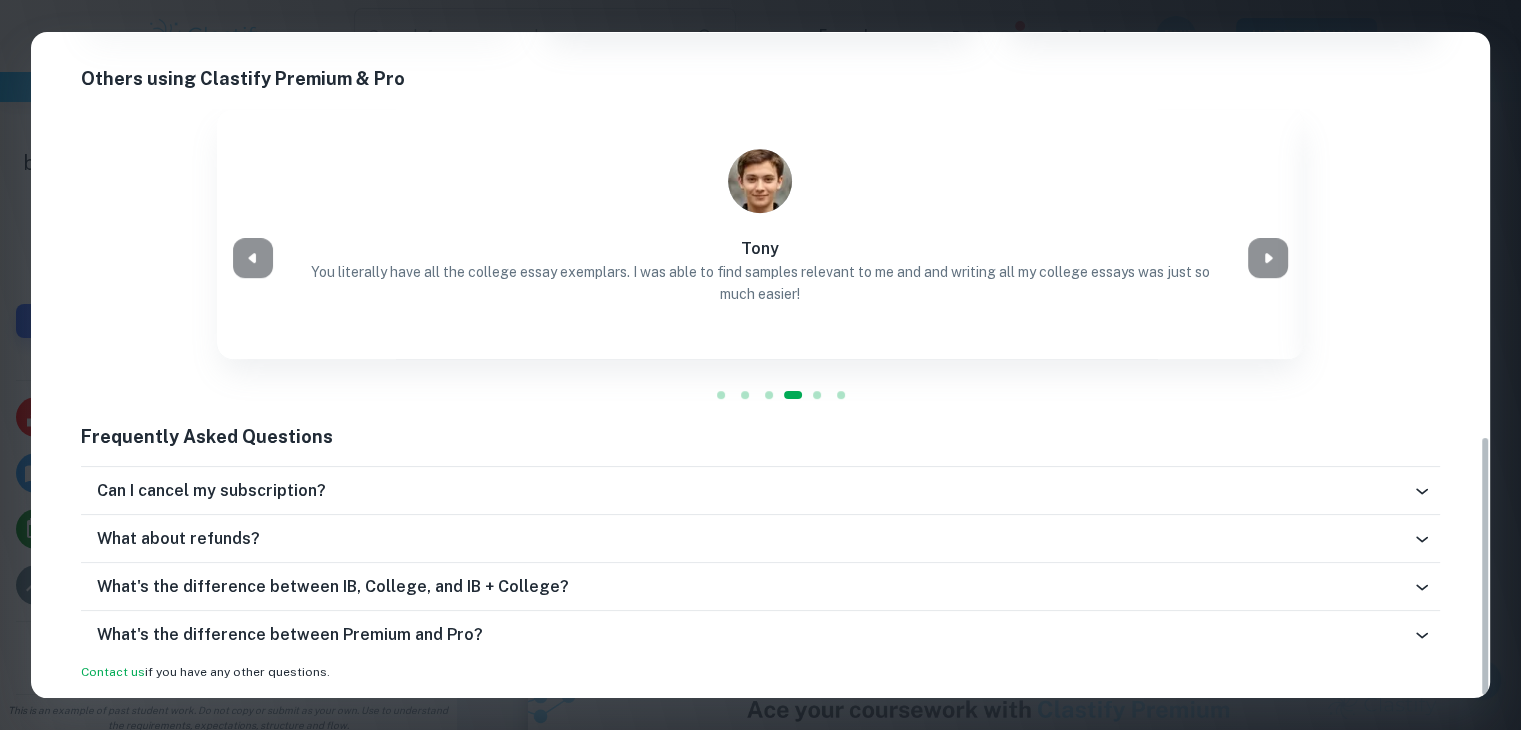 click at bounding box center [817, 395] 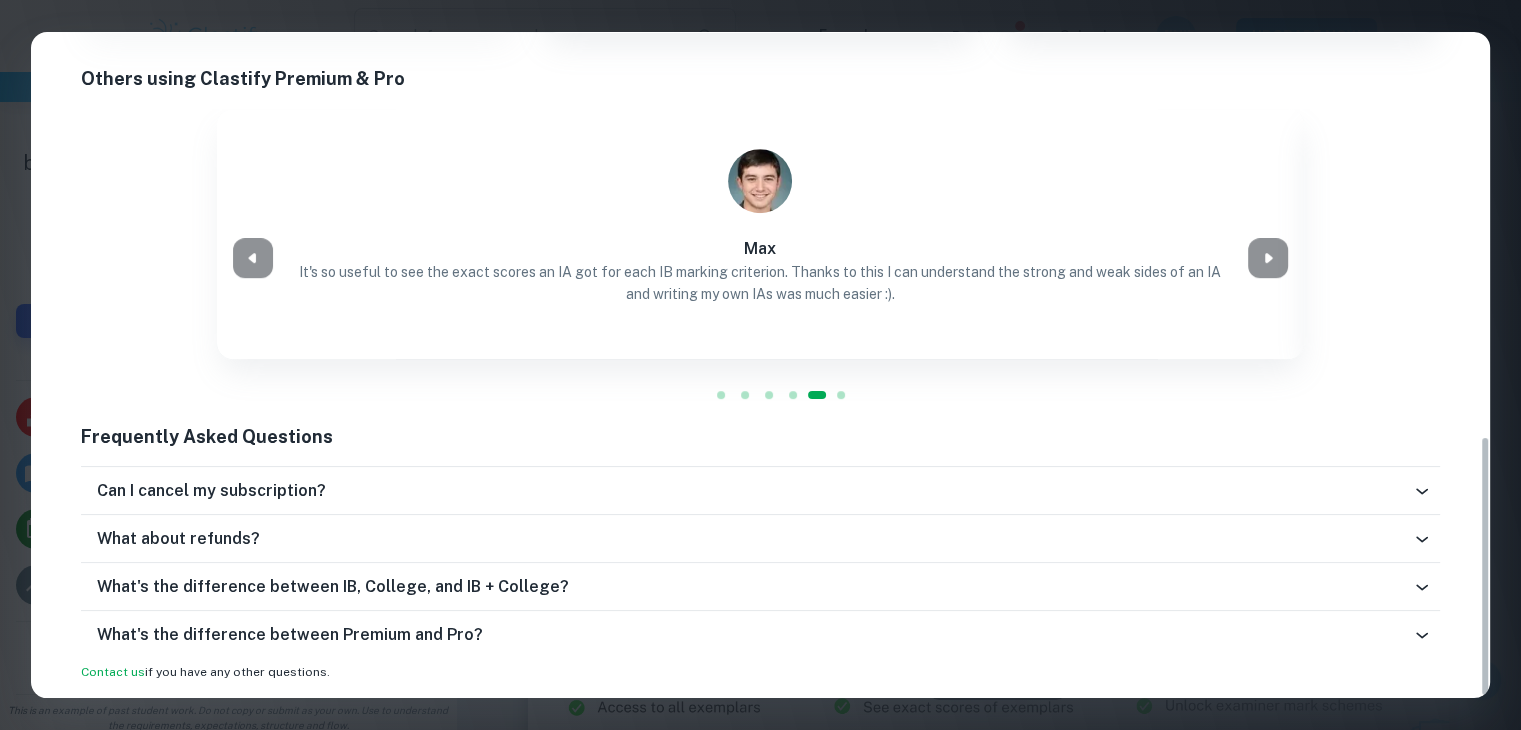 scroll, scrollTop: 2288, scrollLeft: 0, axis: vertical 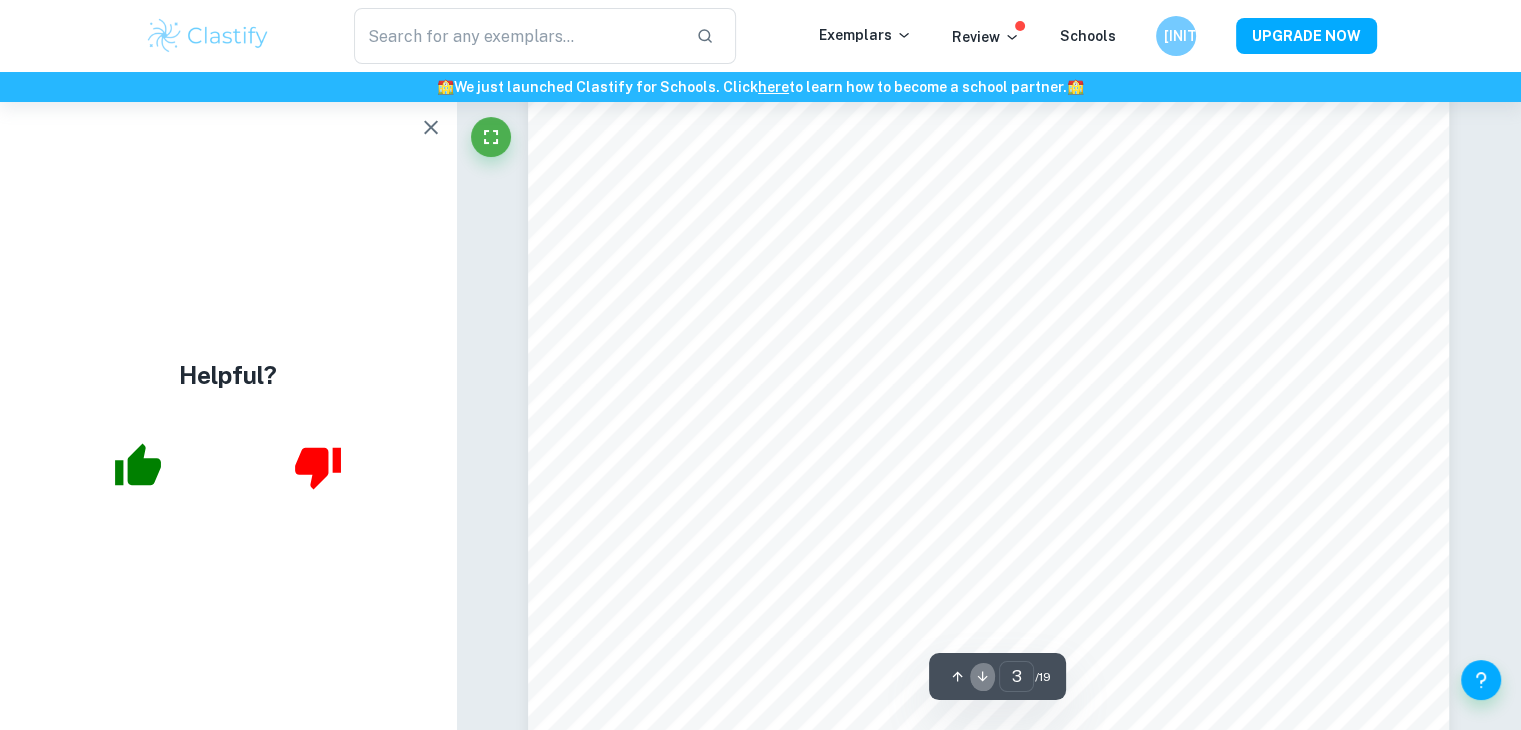 click 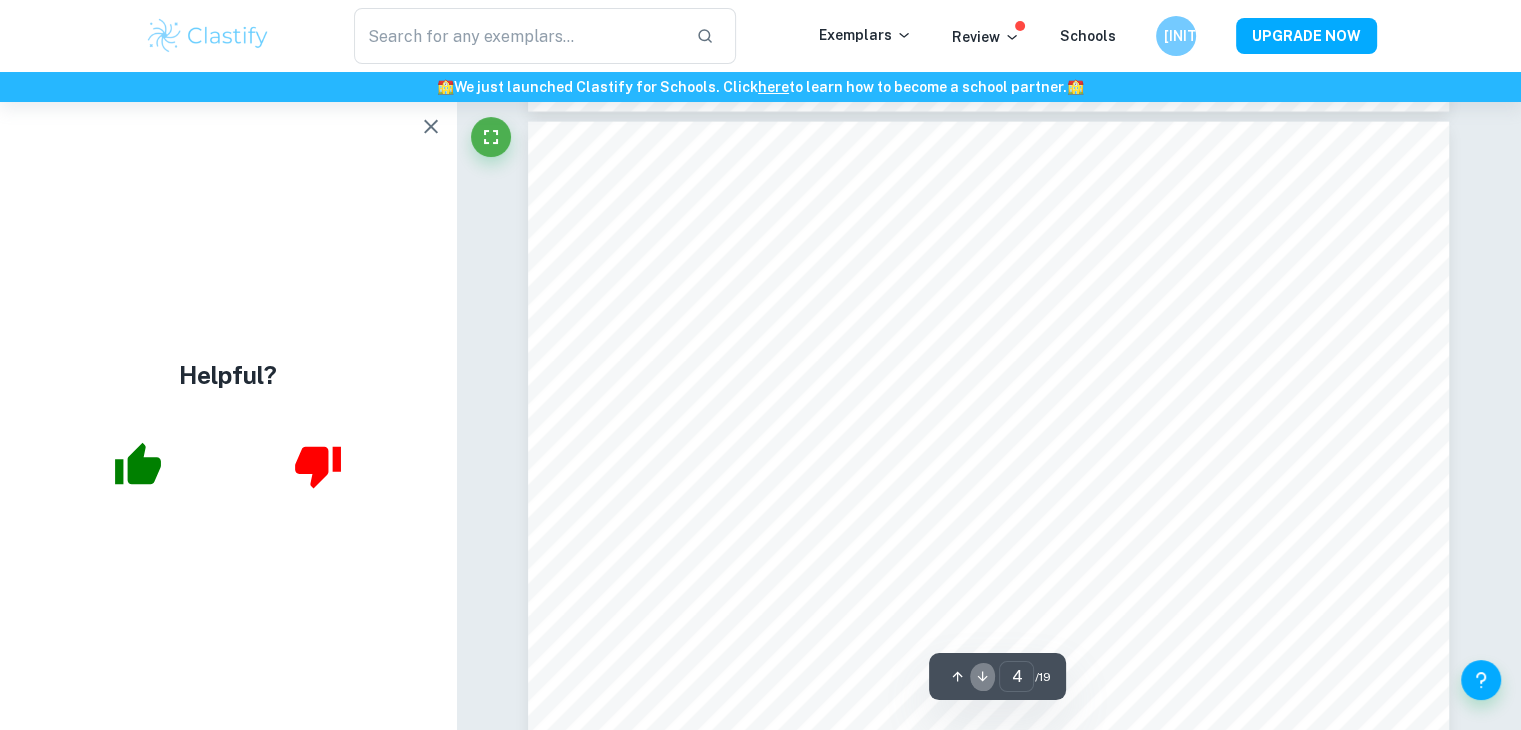 click 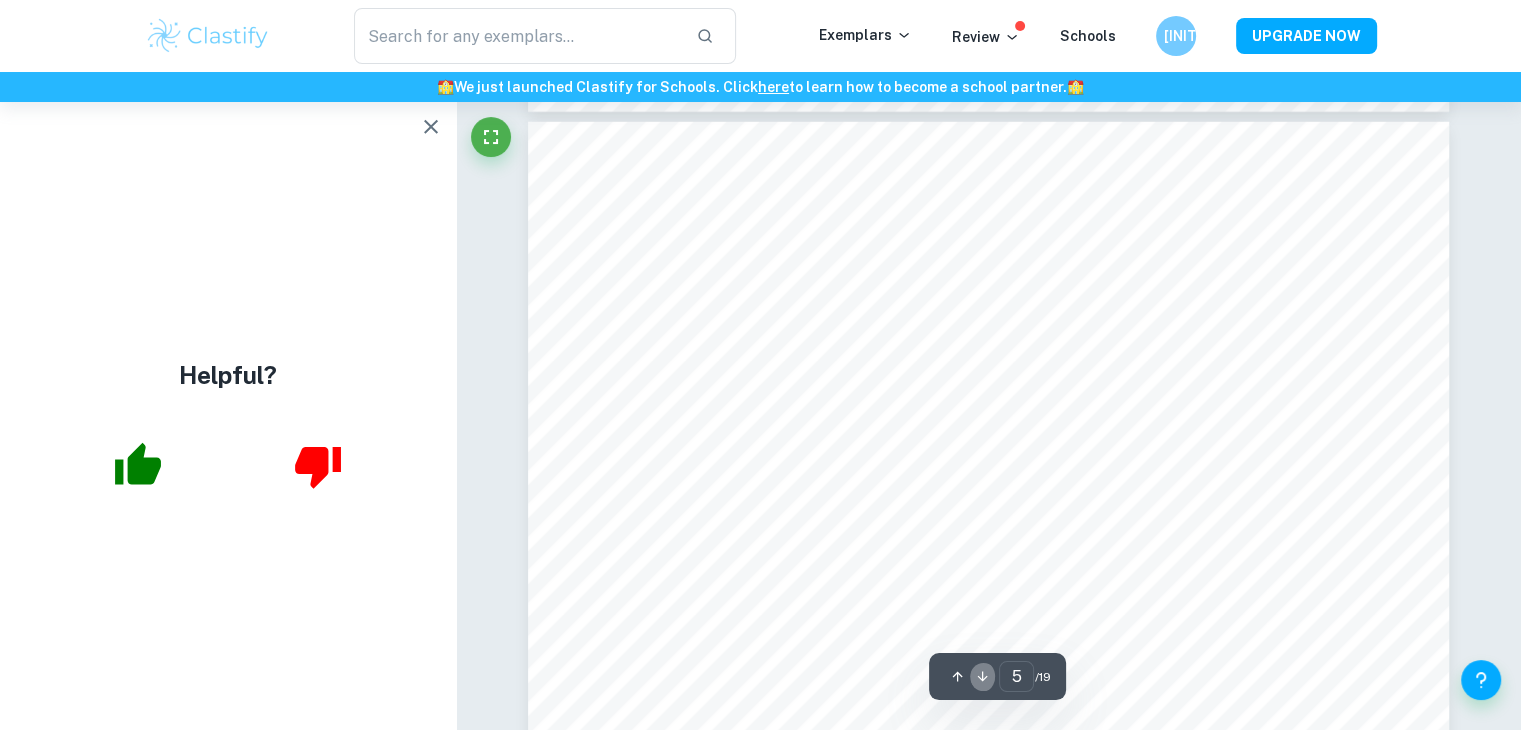 click 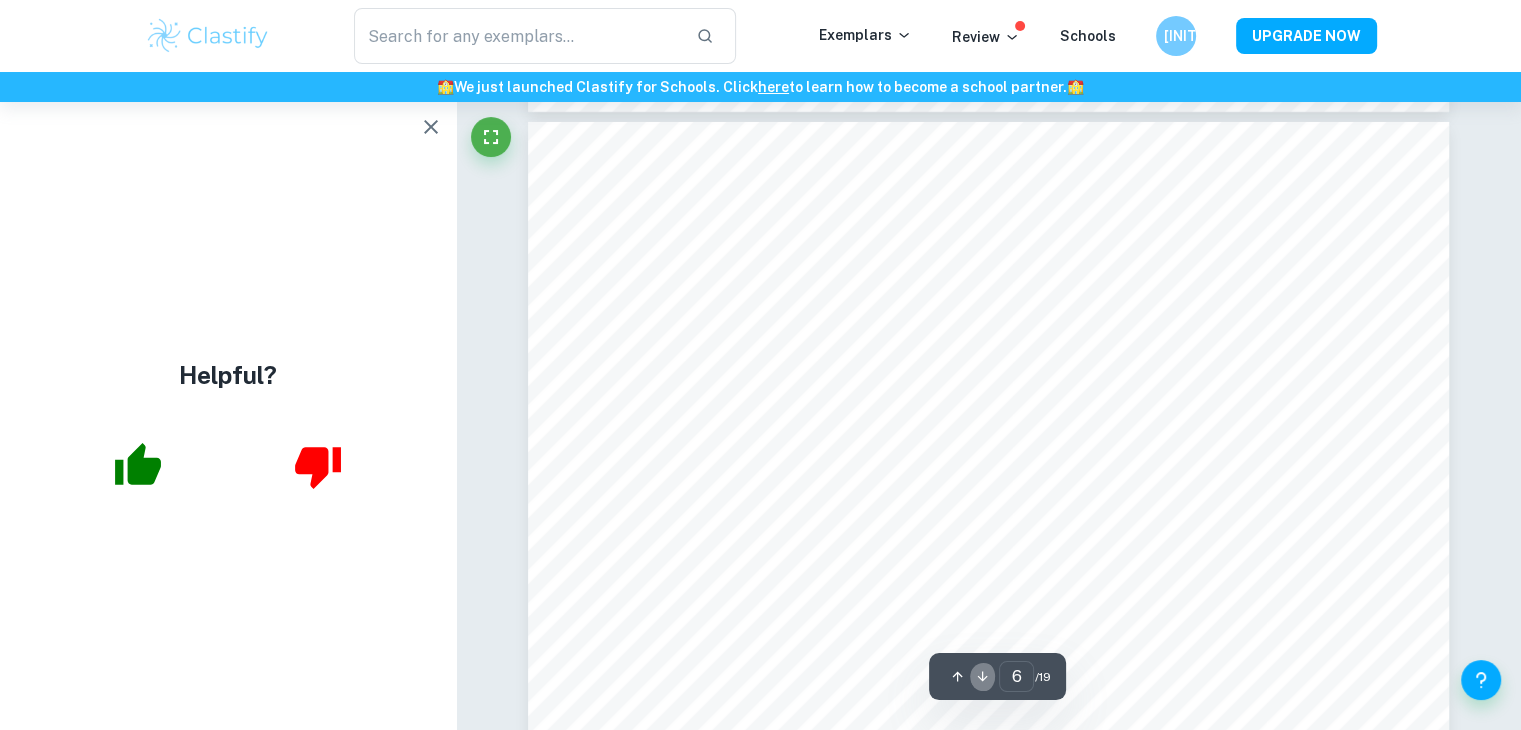 click 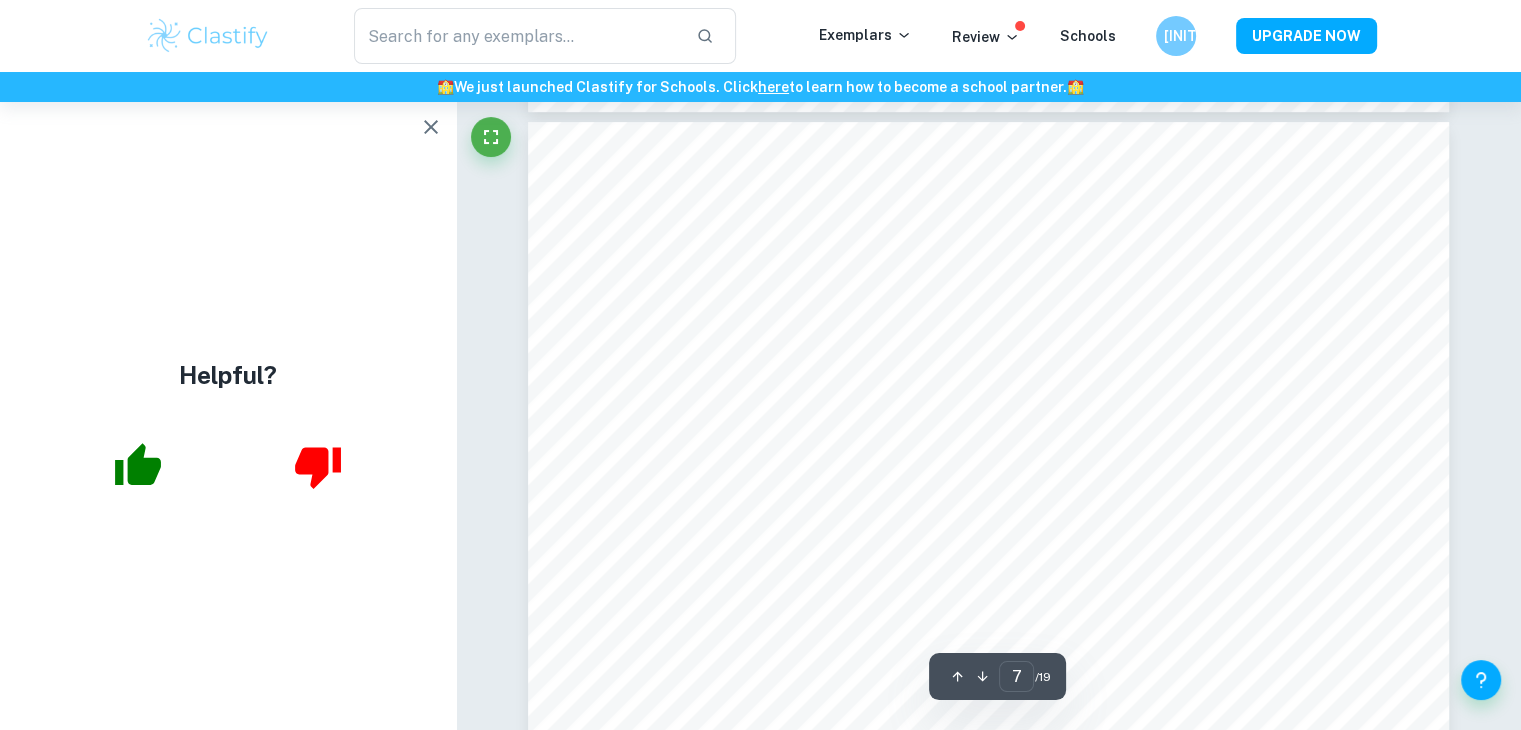 click 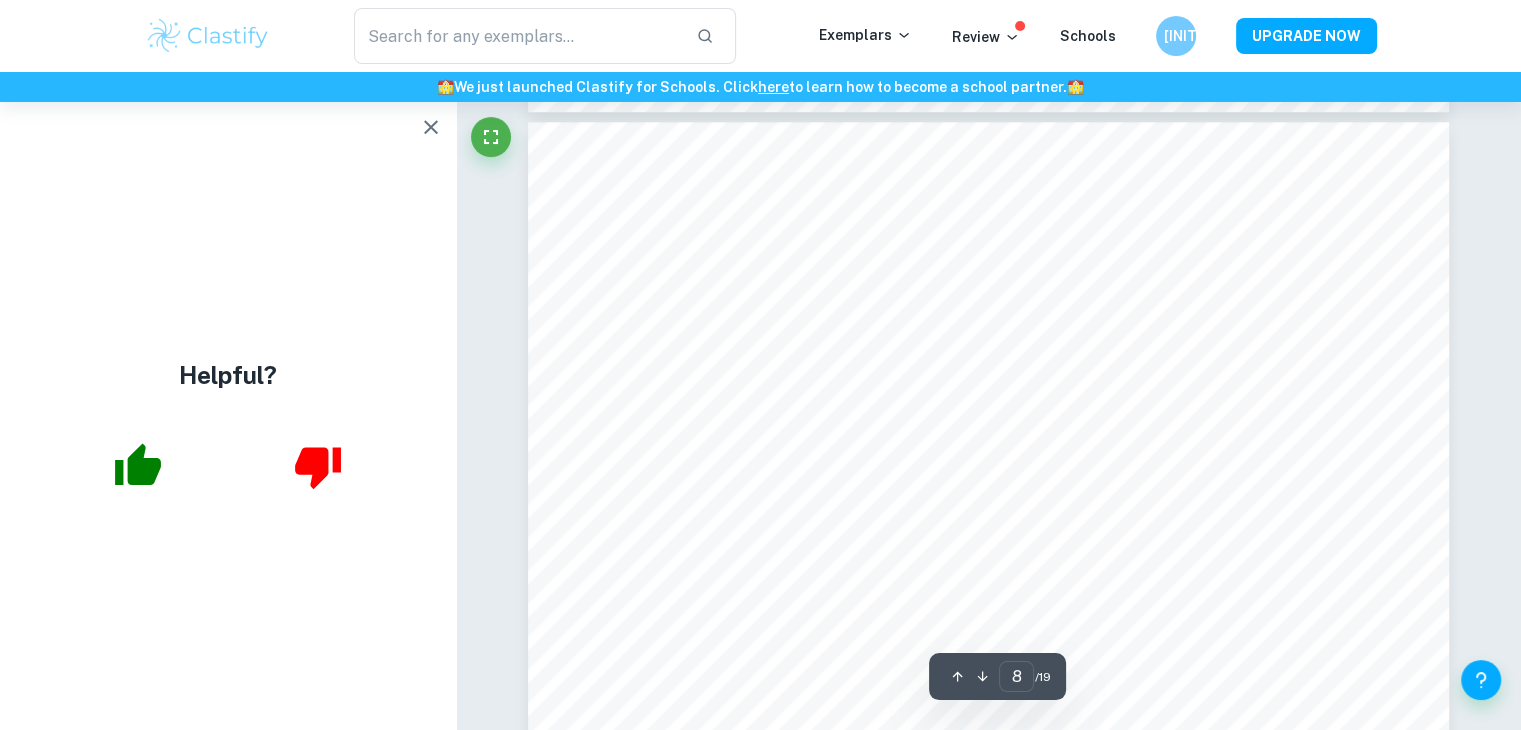 click 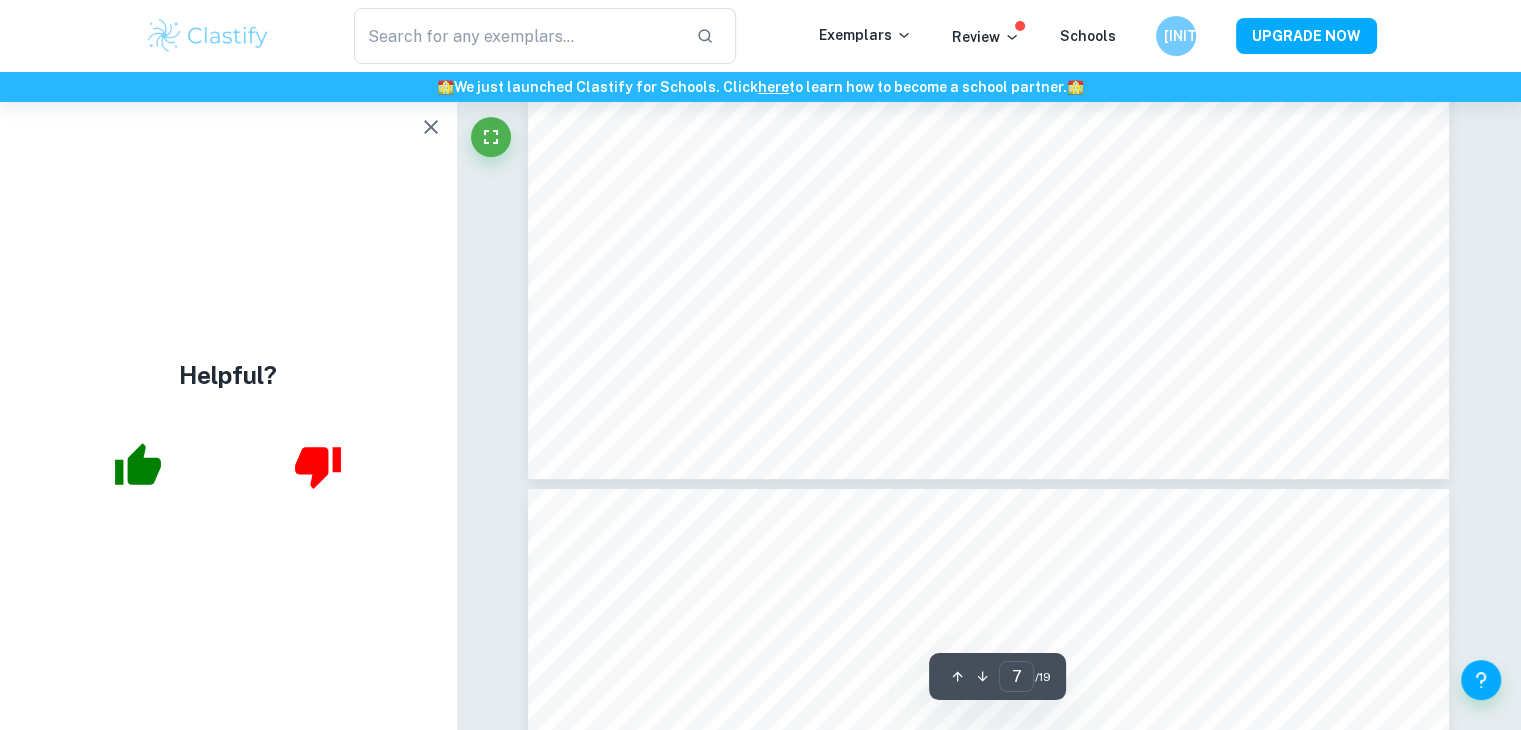 click 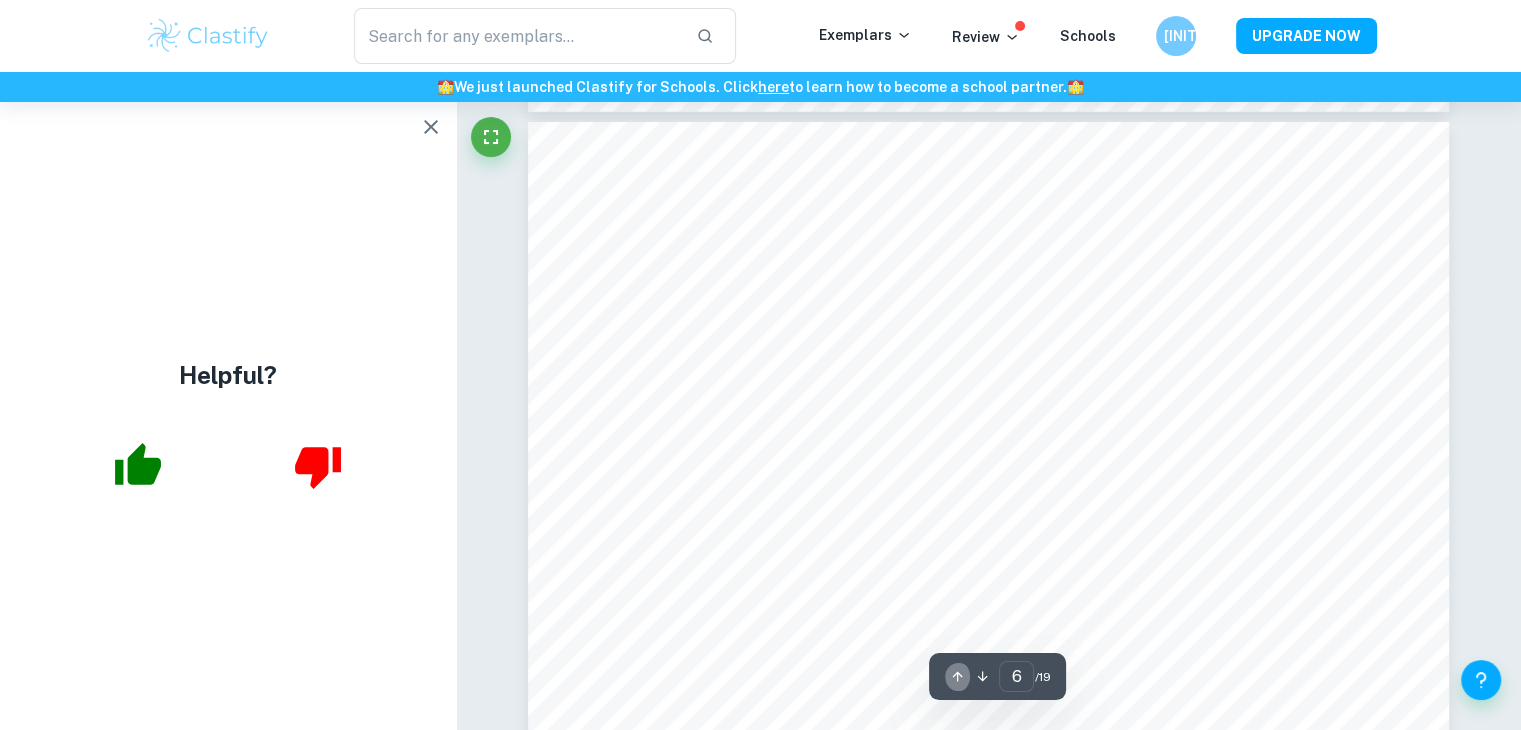 click 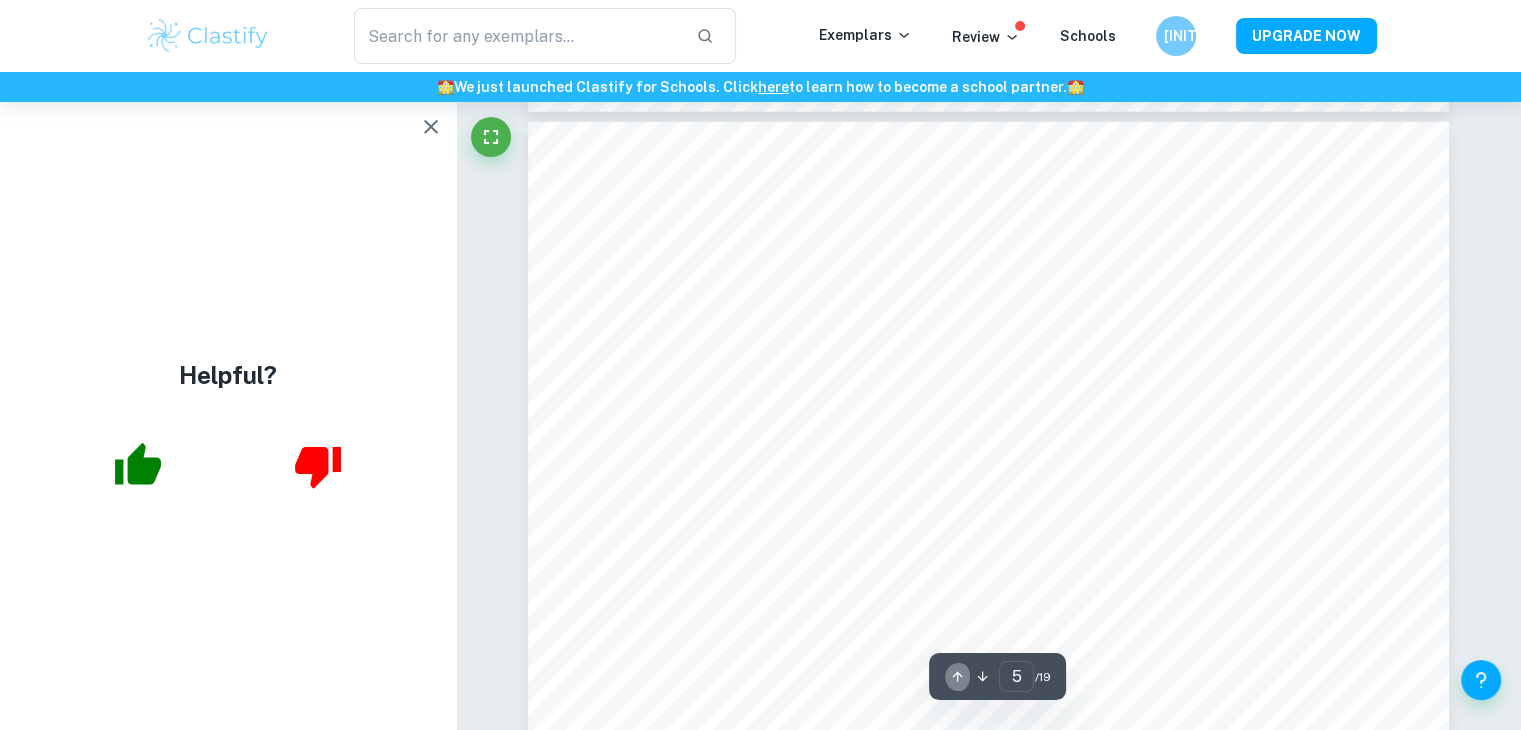 click 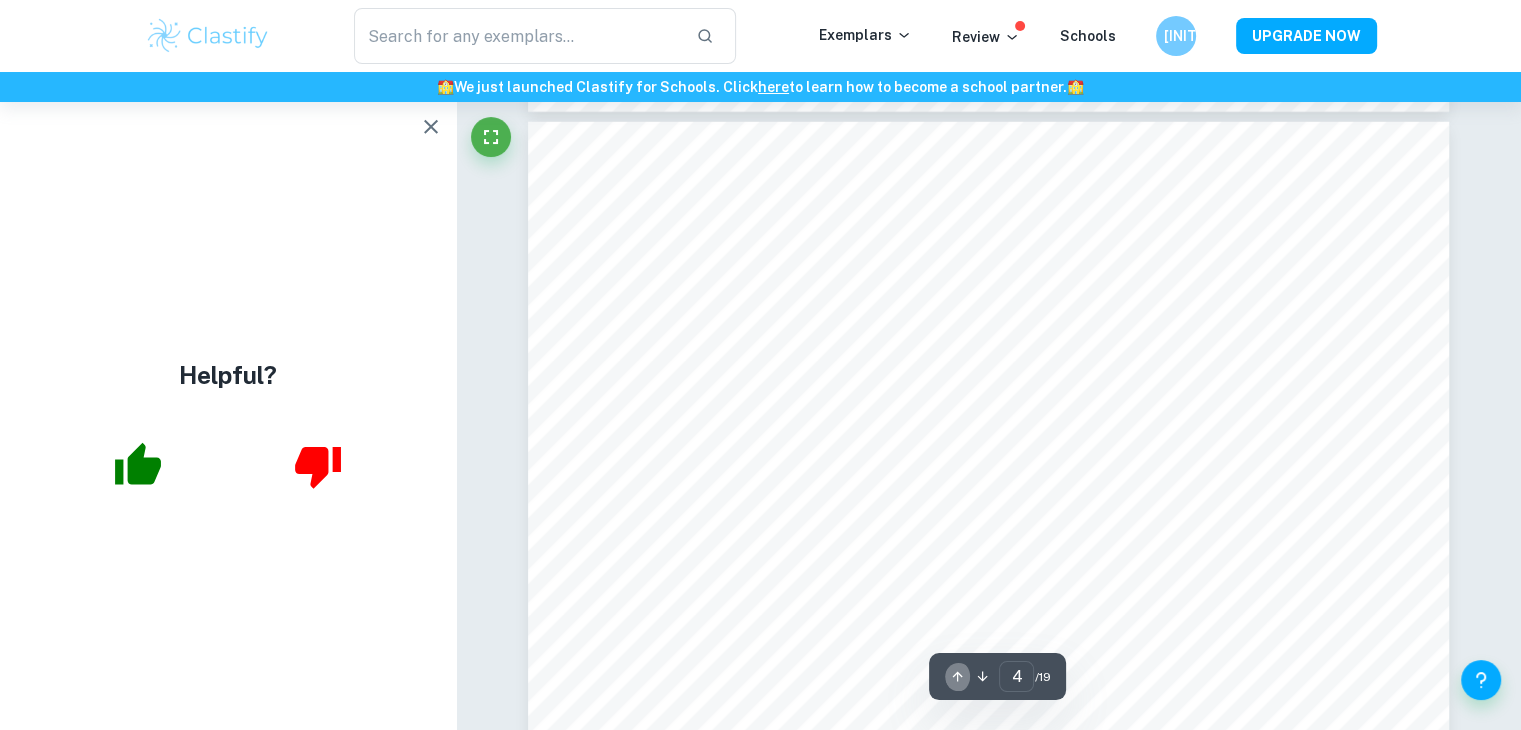 scroll, scrollTop: 2920, scrollLeft: 0, axis: vertical 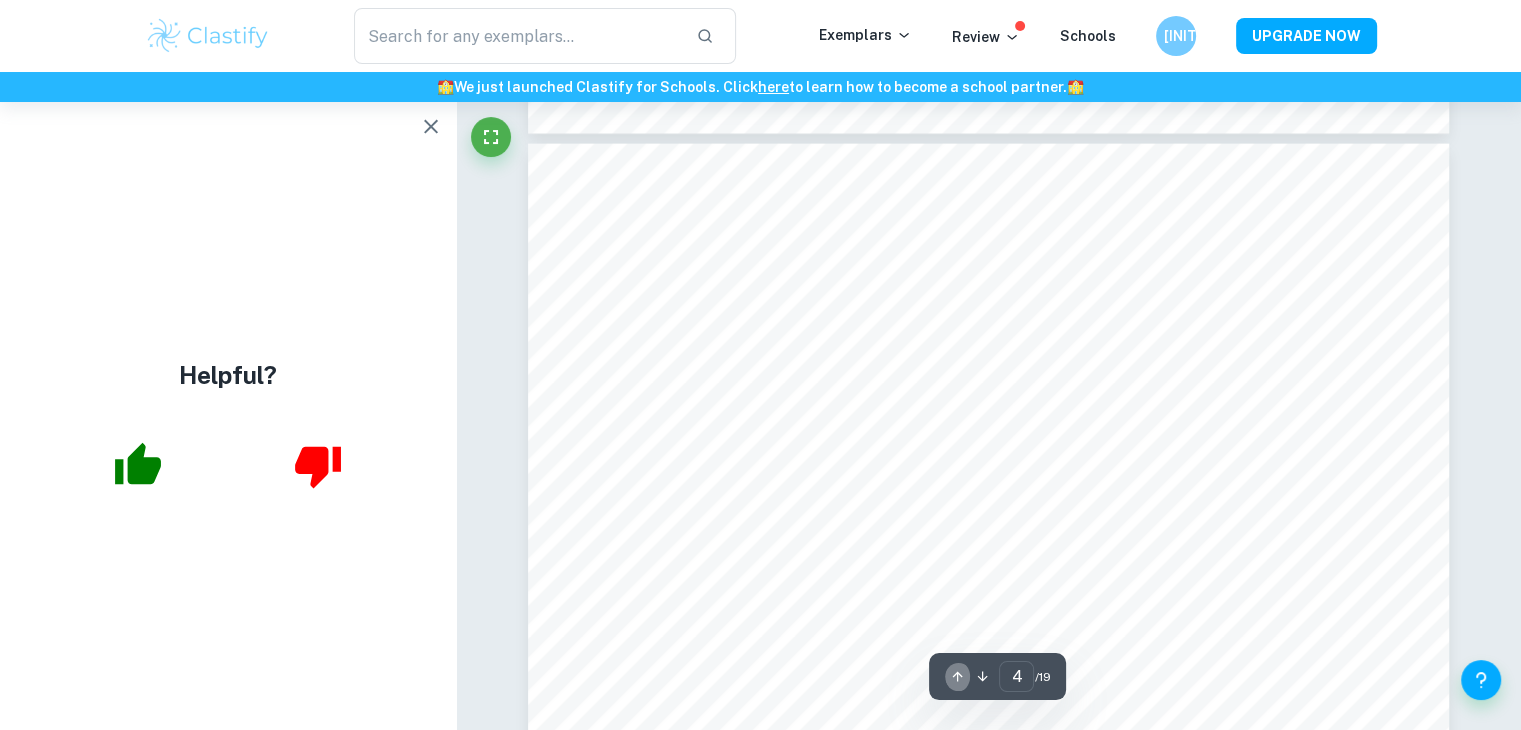 click 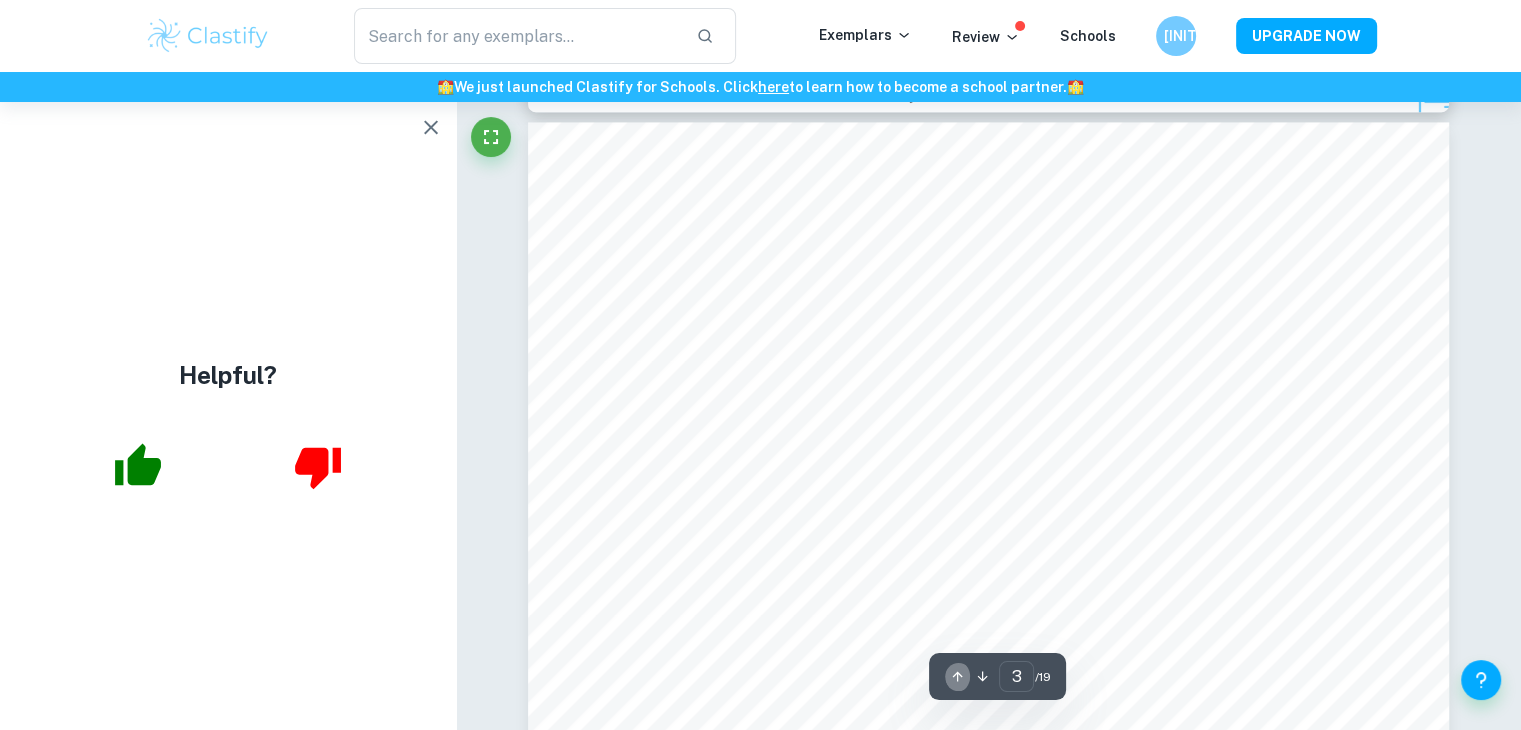 click 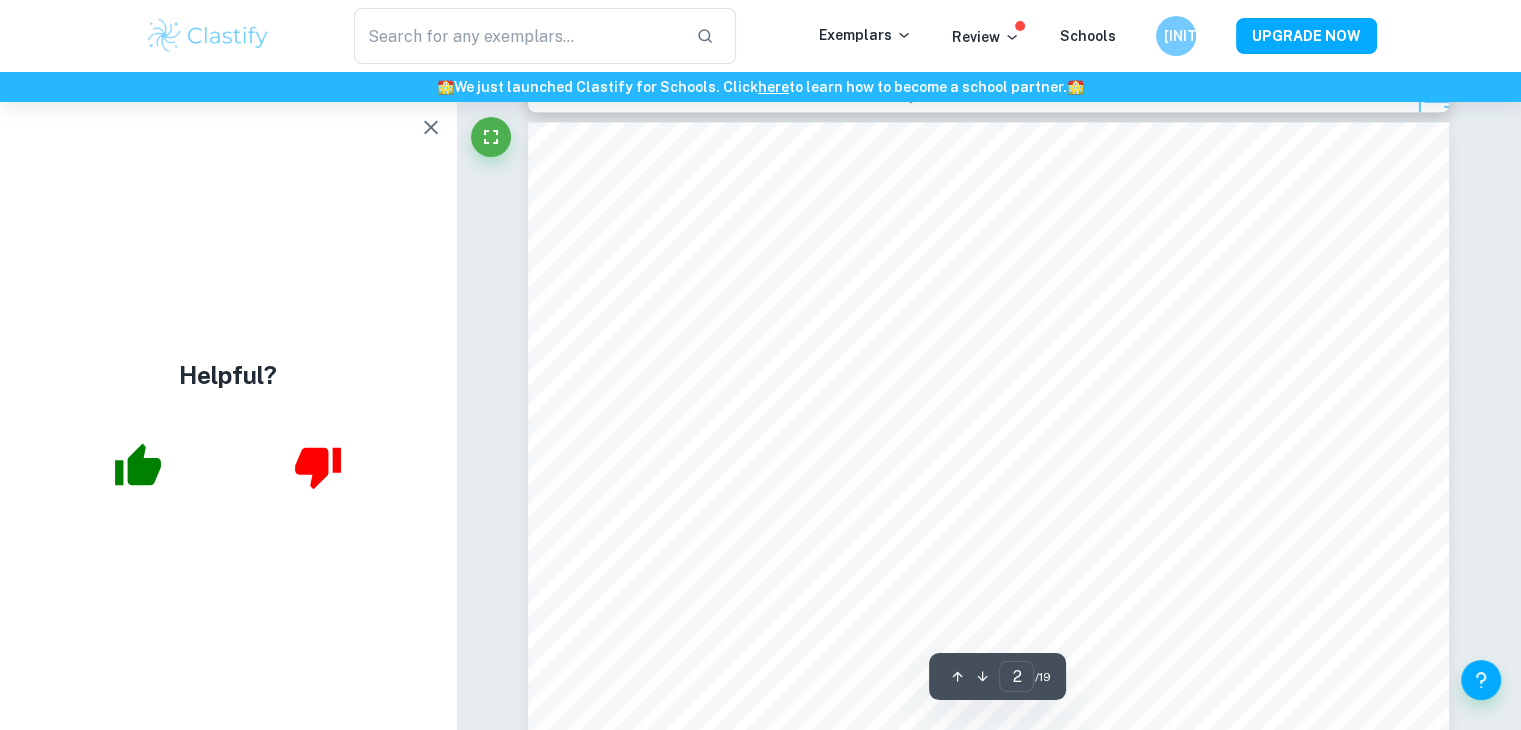 scroll, scrollTop: 0, scrollLeft: 0, axis: both 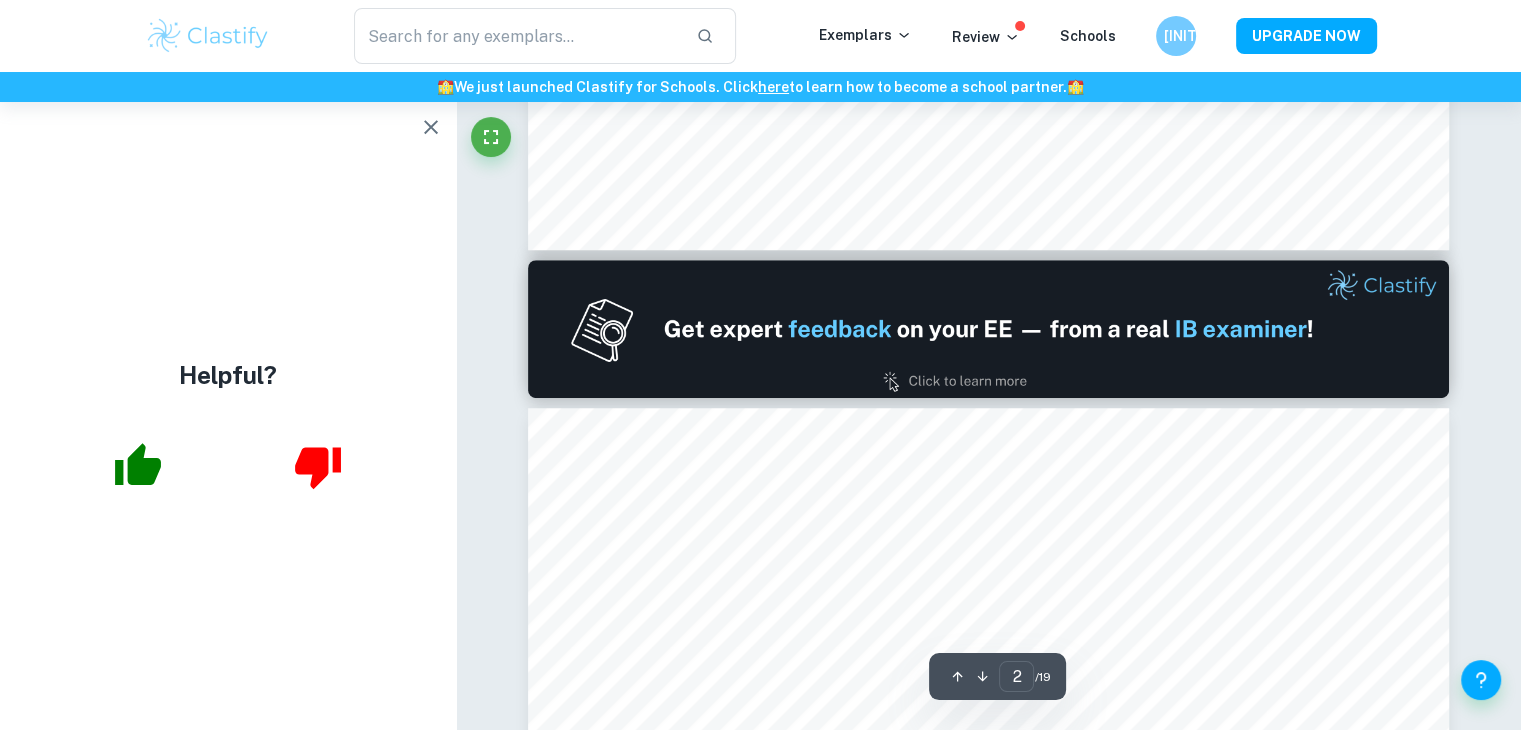 click 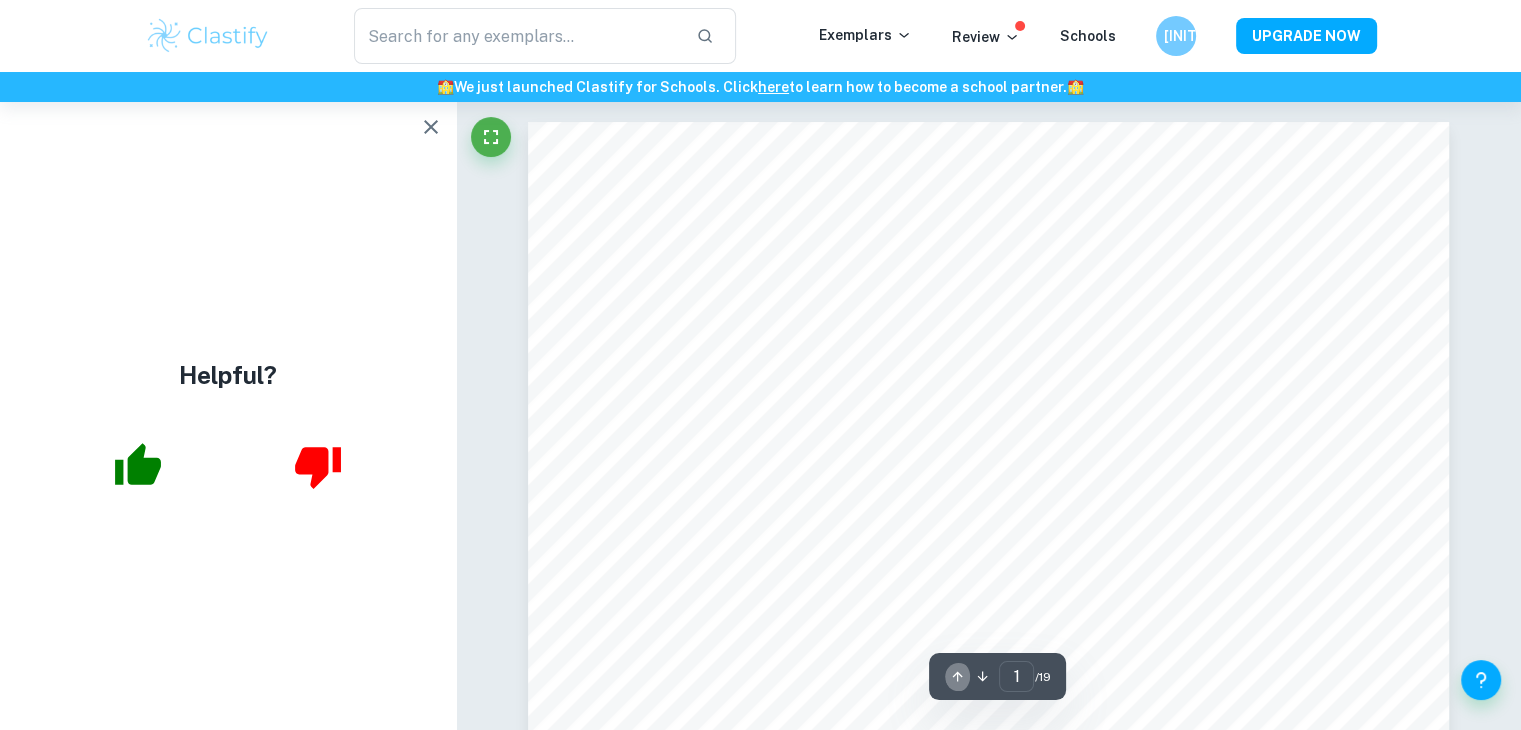click 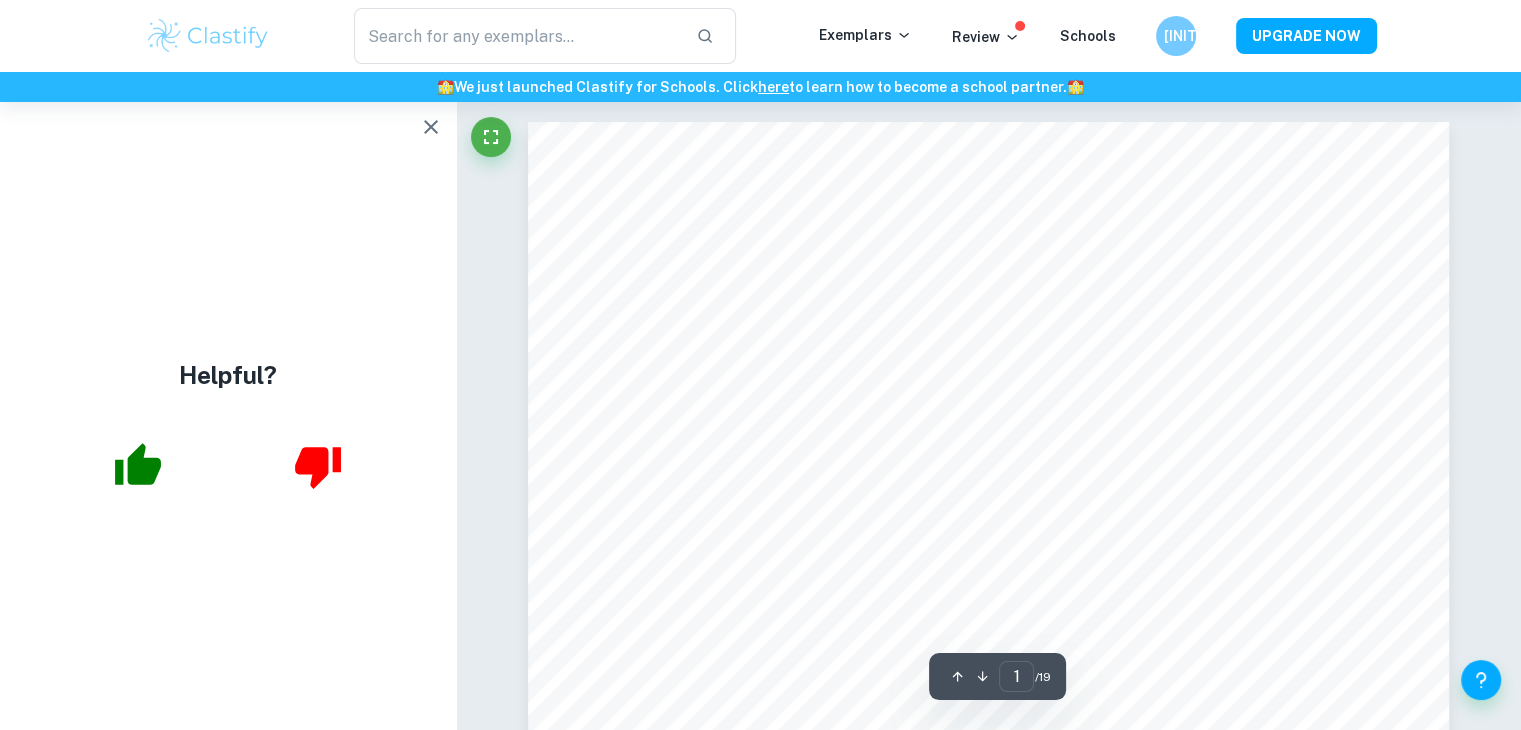 click 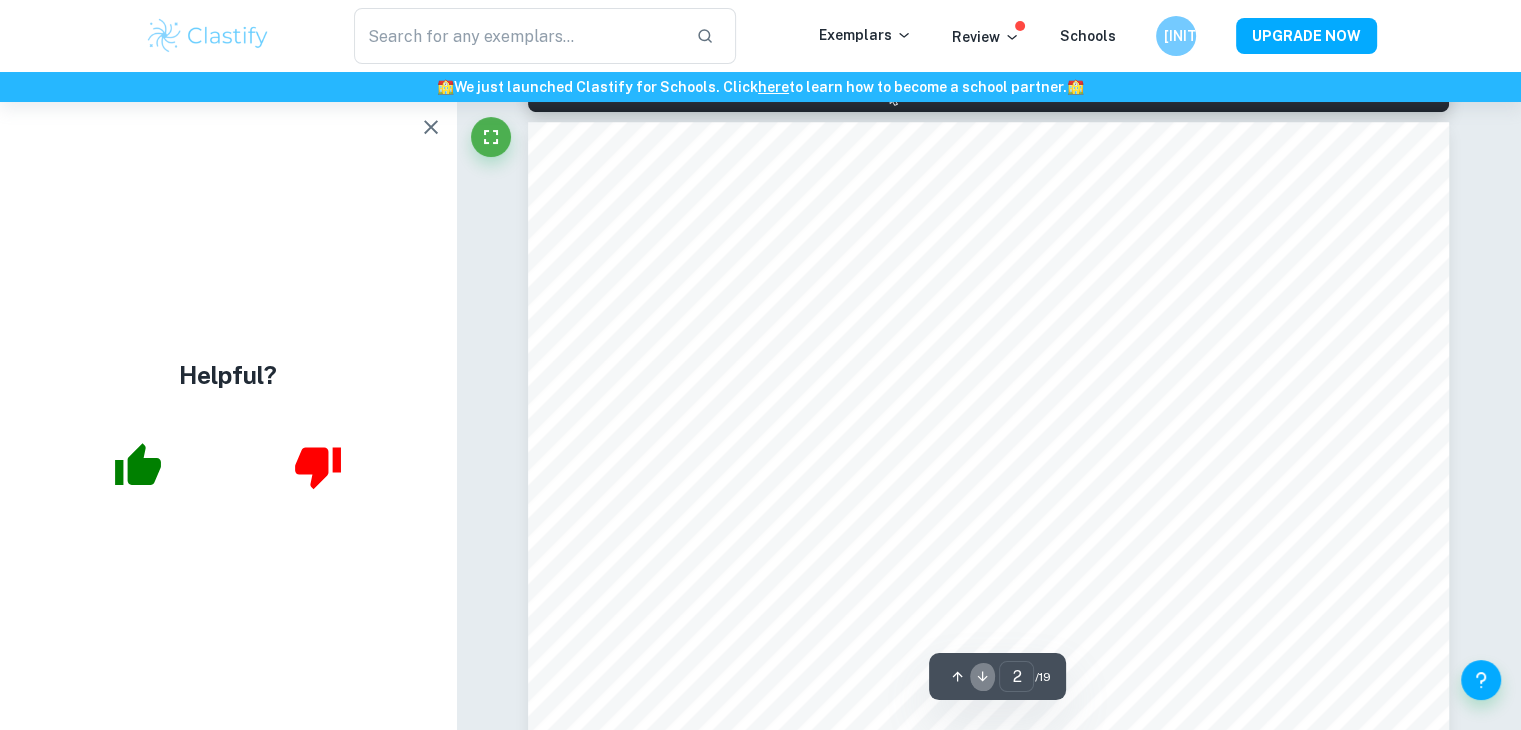 click 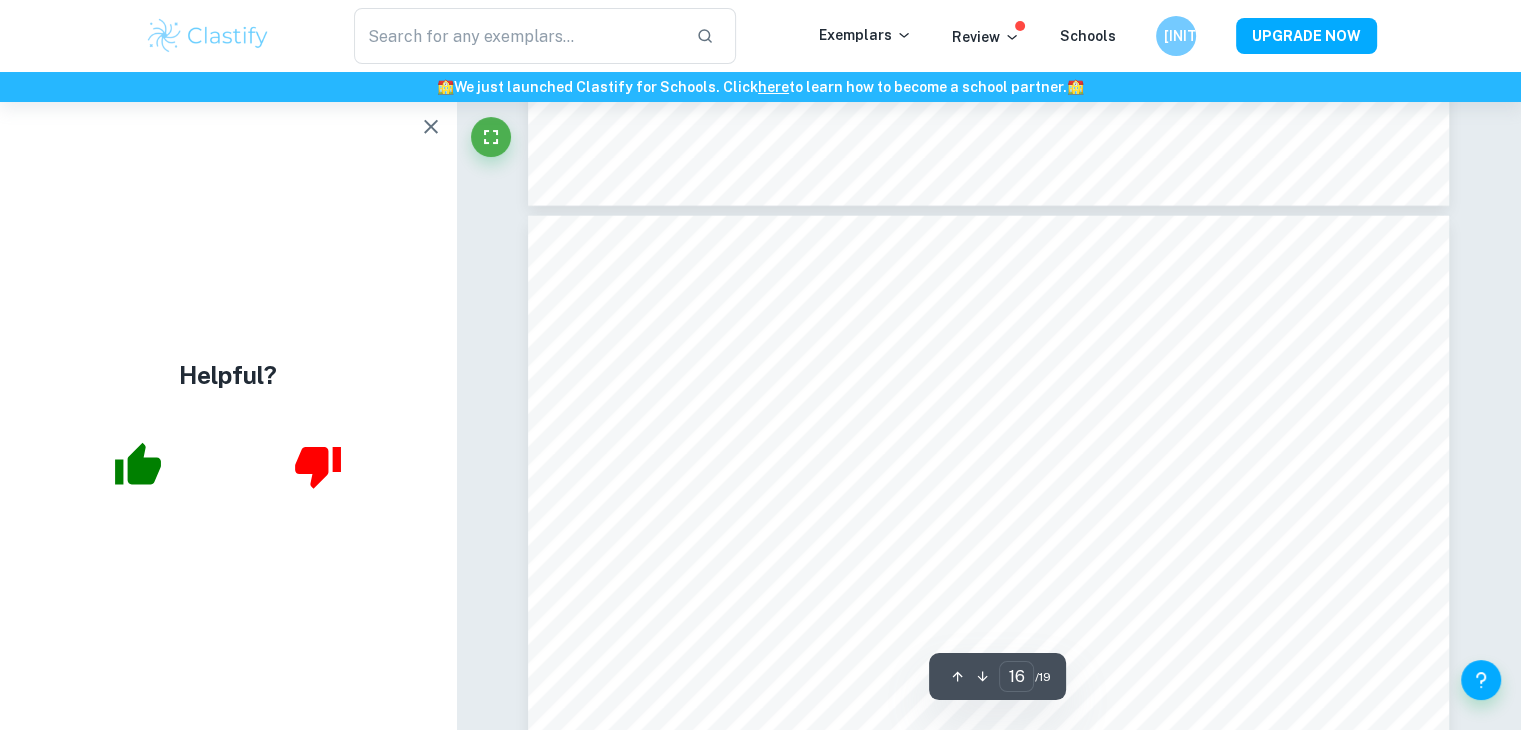 scroll, scrollTop: 20172, scrollLeft: 0, axis: vertical 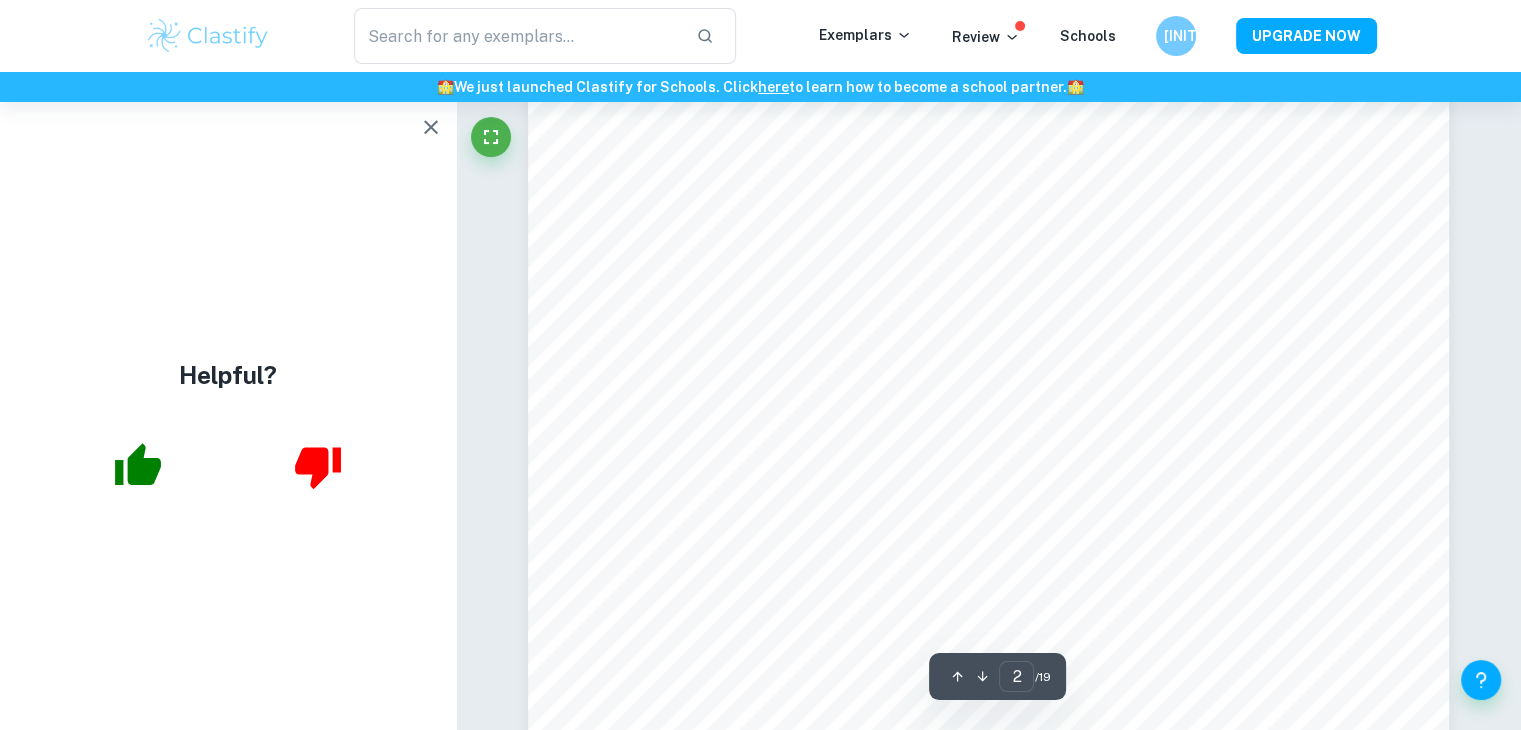 type on "1" 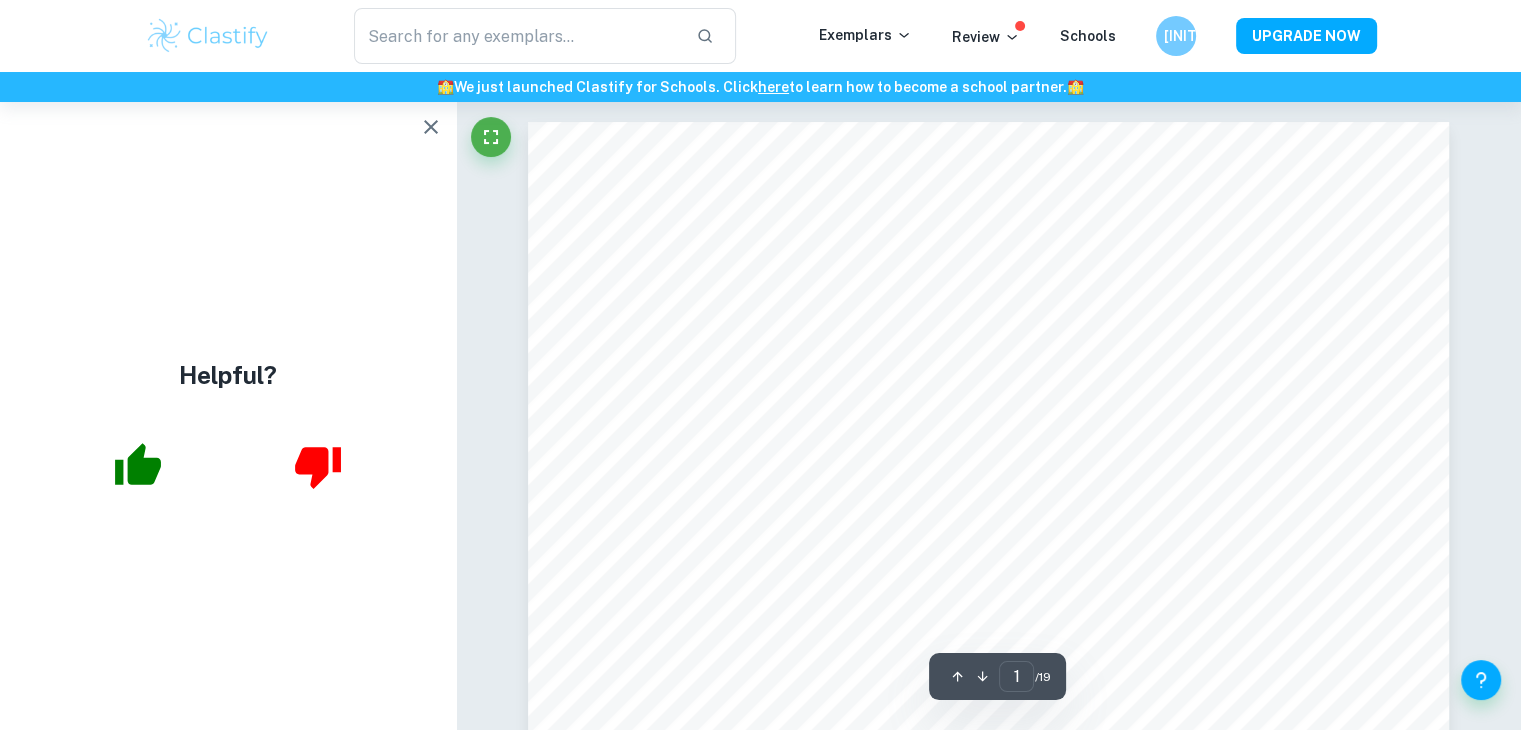 scroll, scrollTop: 7, scrollLeft: 0, axis: vertical 